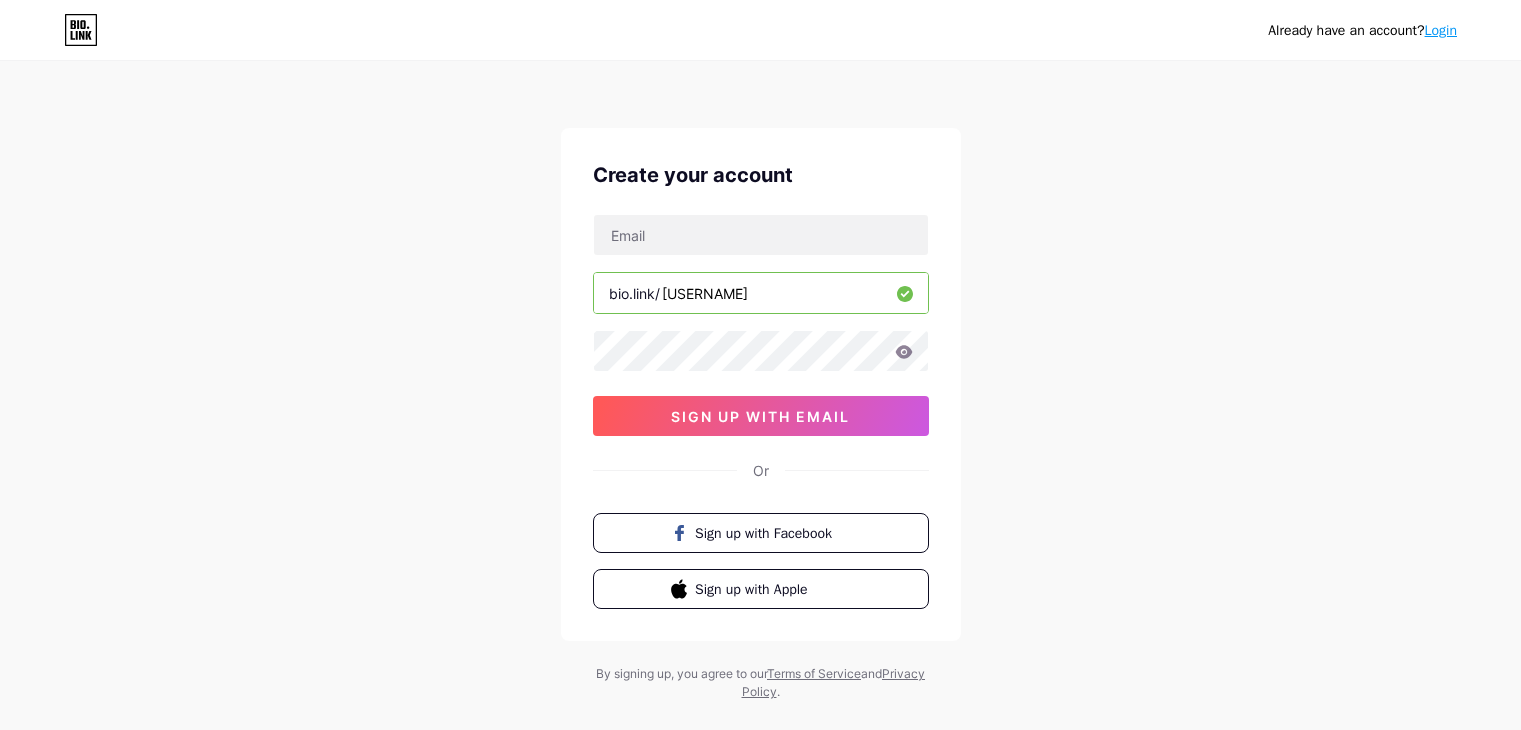 scroll, scrollTop: 0, scrollLeft: 0, axis: both 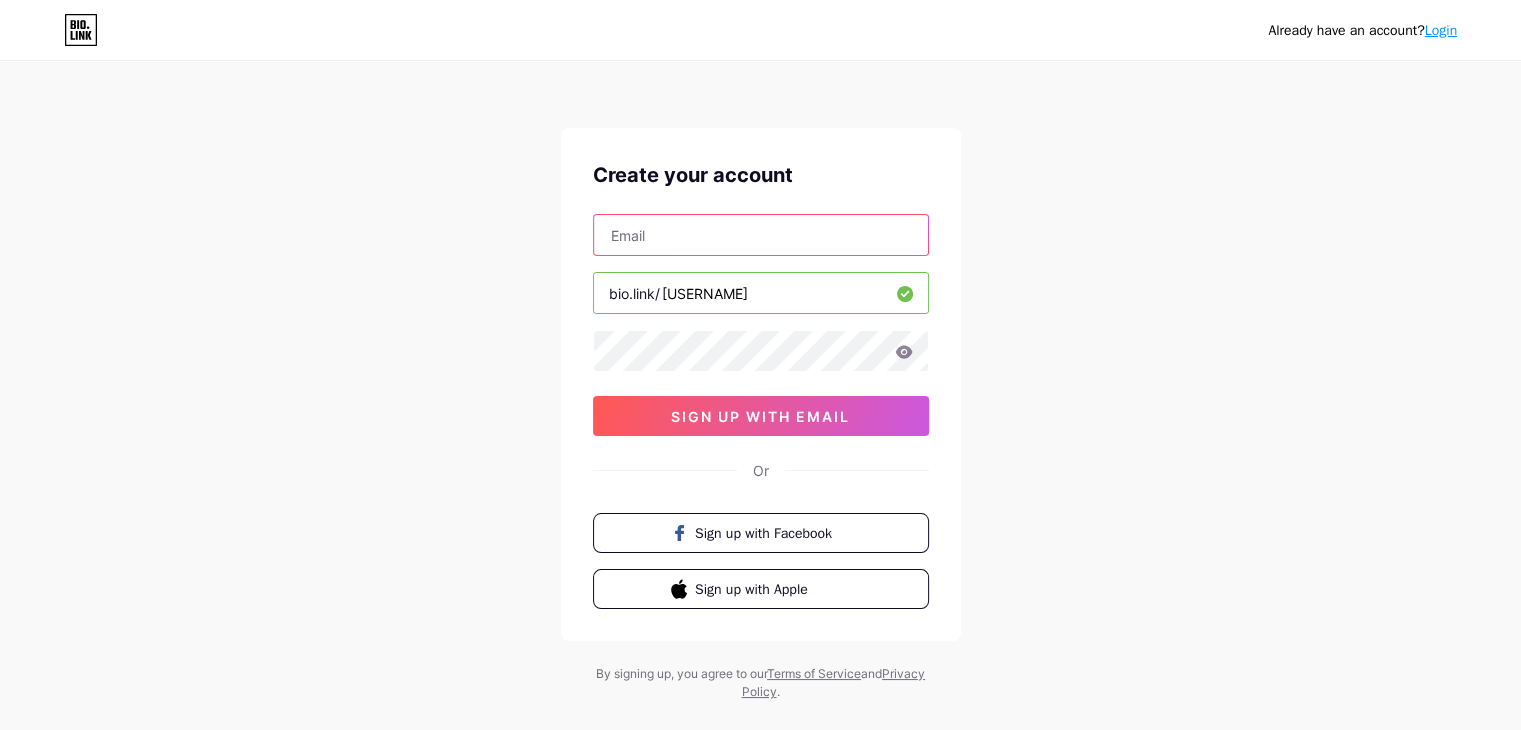 paste on "[EMAIL]" 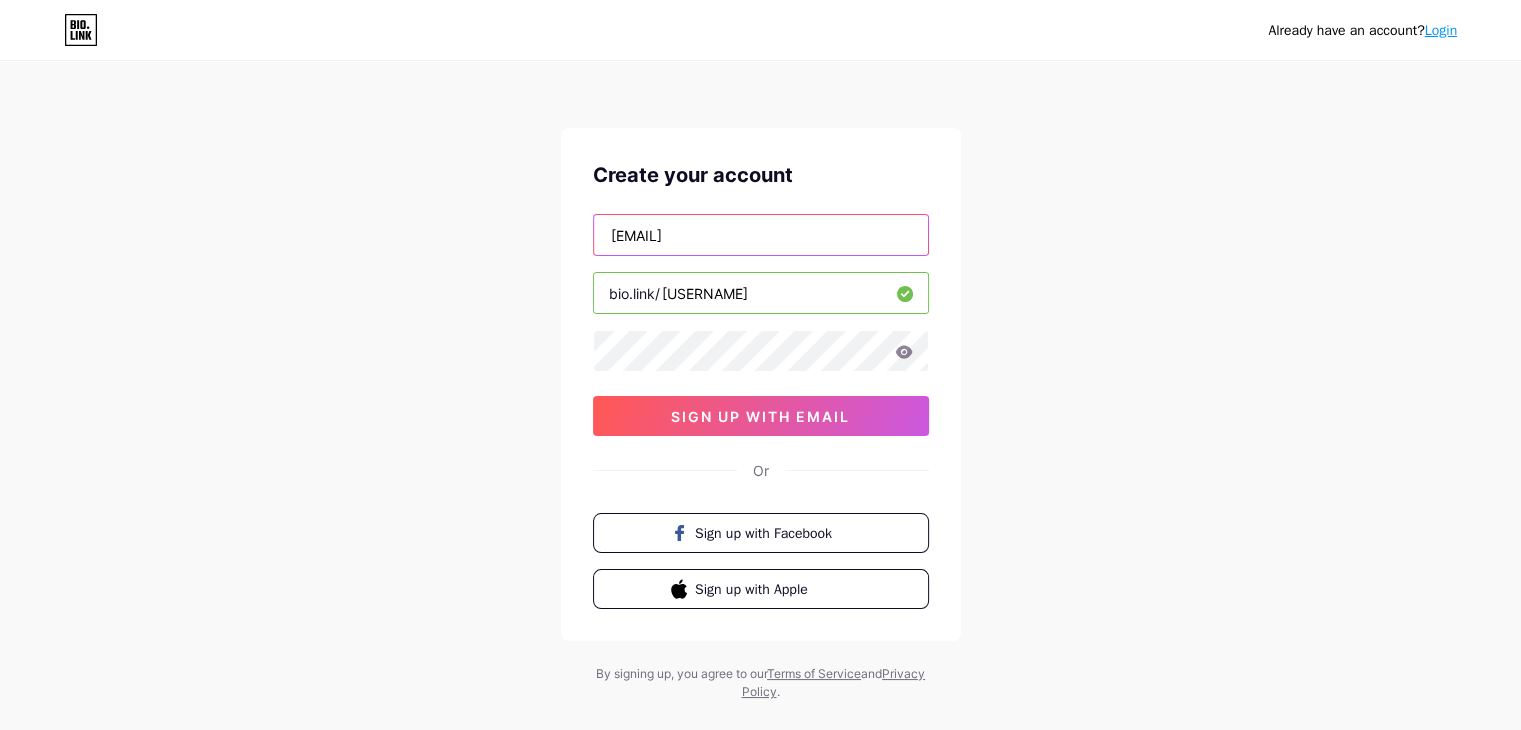 type on "[EMAIL]" 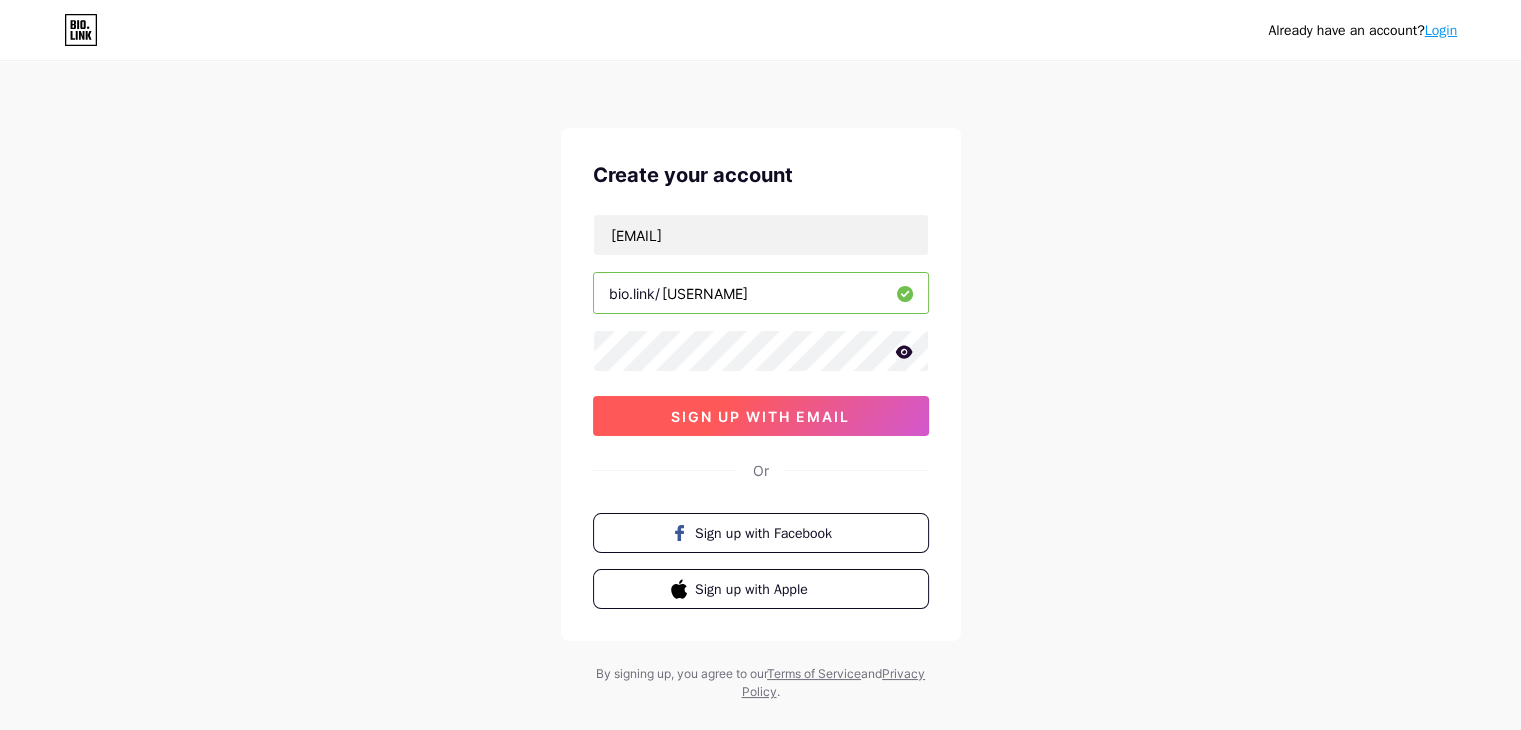 click on "sign up with email" at bounding box center (760, 416) 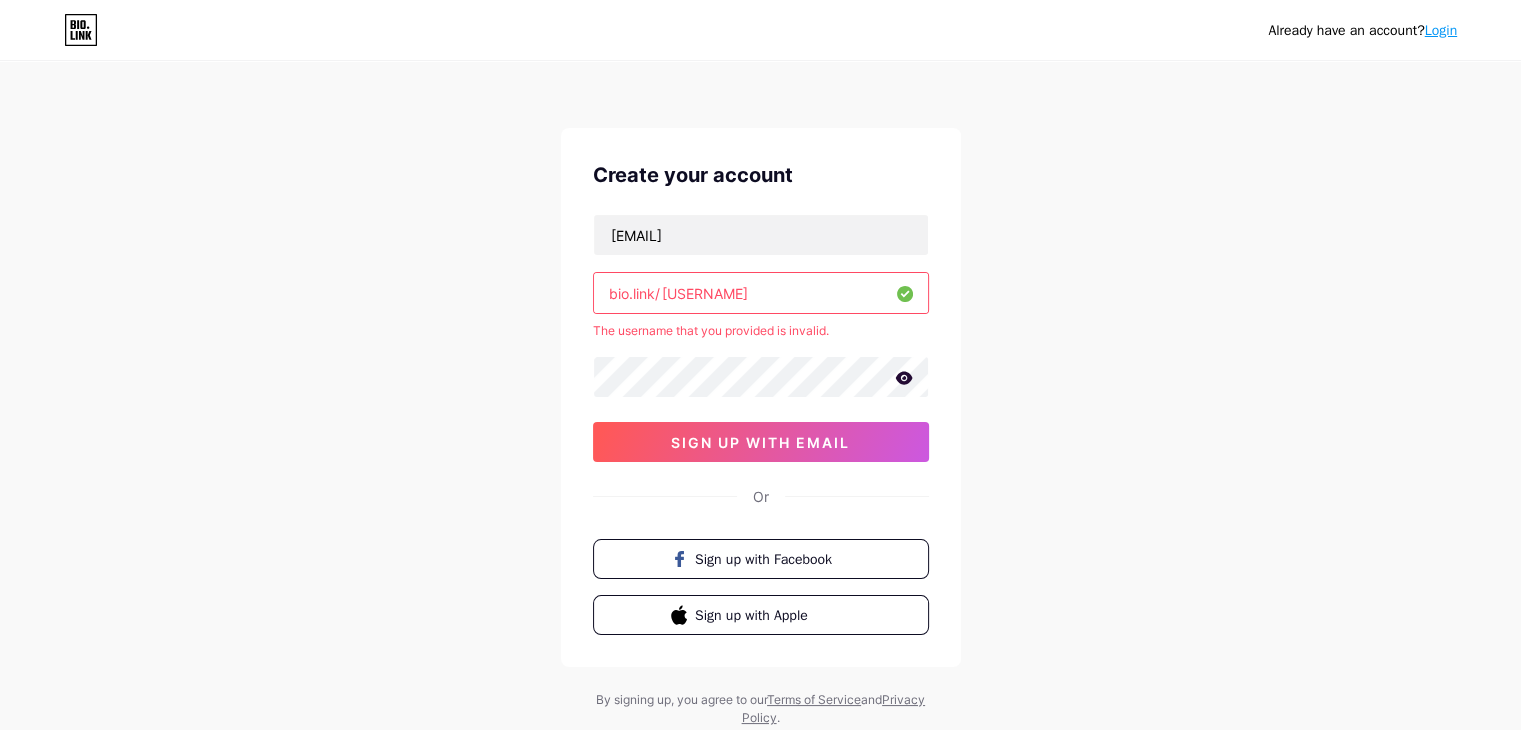 click on "[USERNAME]" at bounding box center (761, 293) 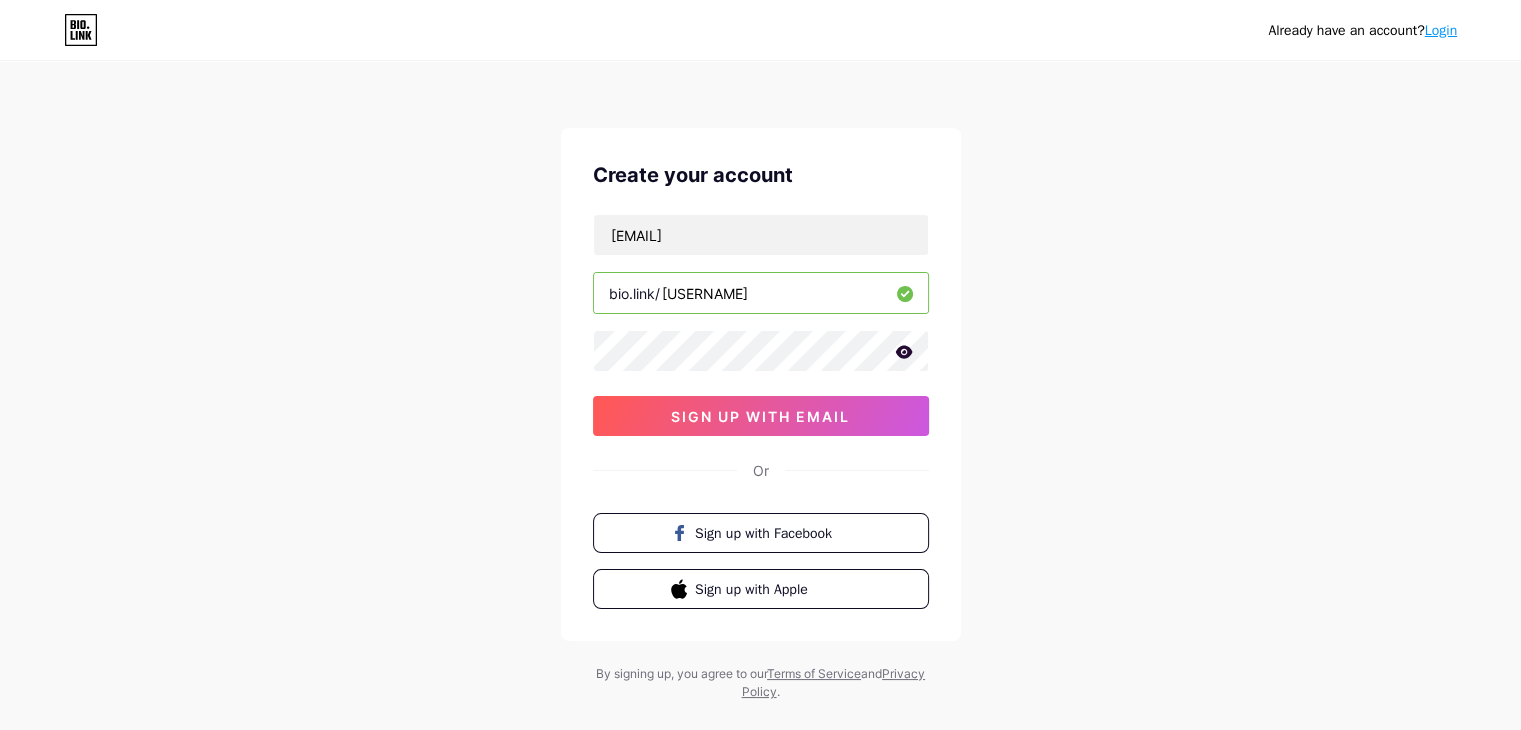 type on "[USERNAME]" 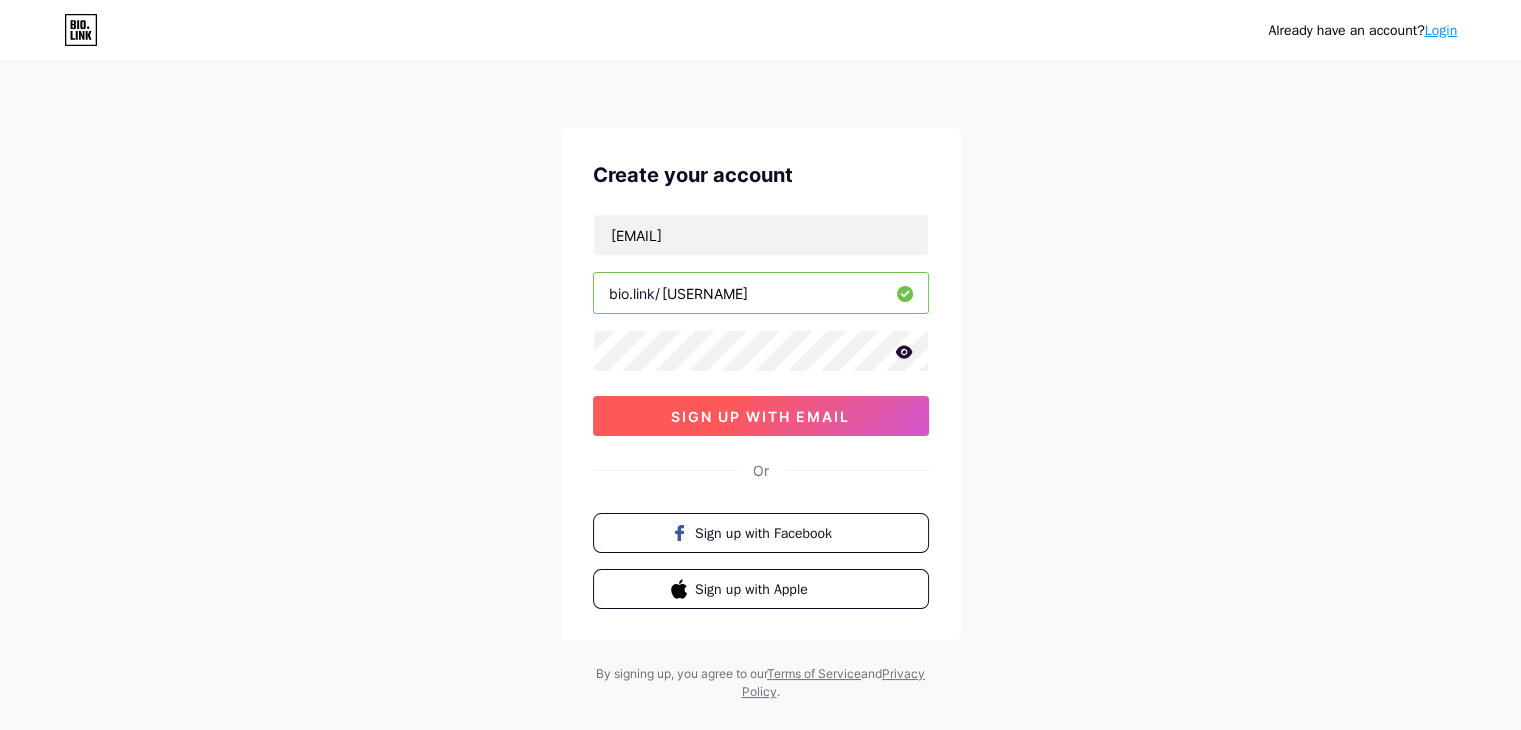click on "sign up with email" at bounding box center (760, 416) 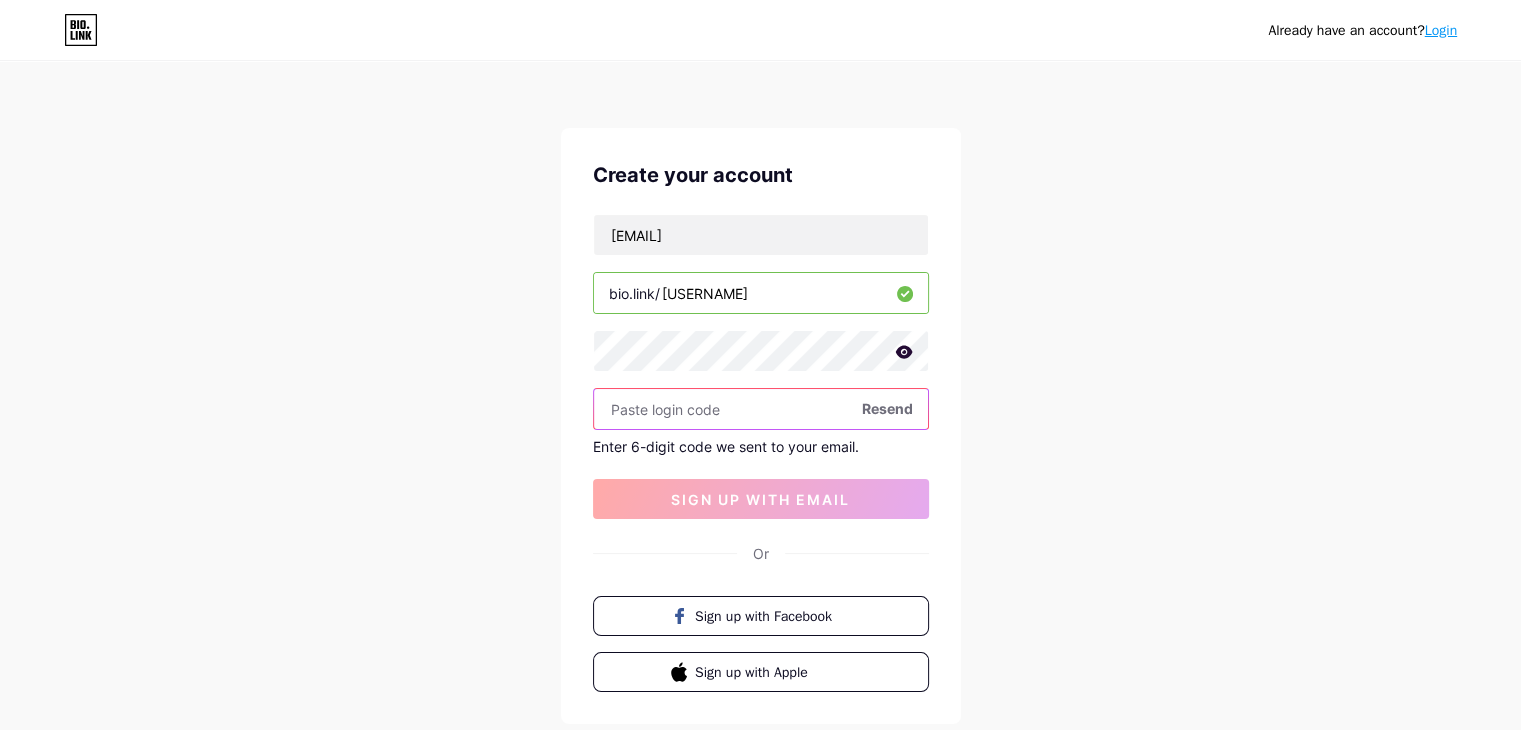 paste on "[NUMBER]" 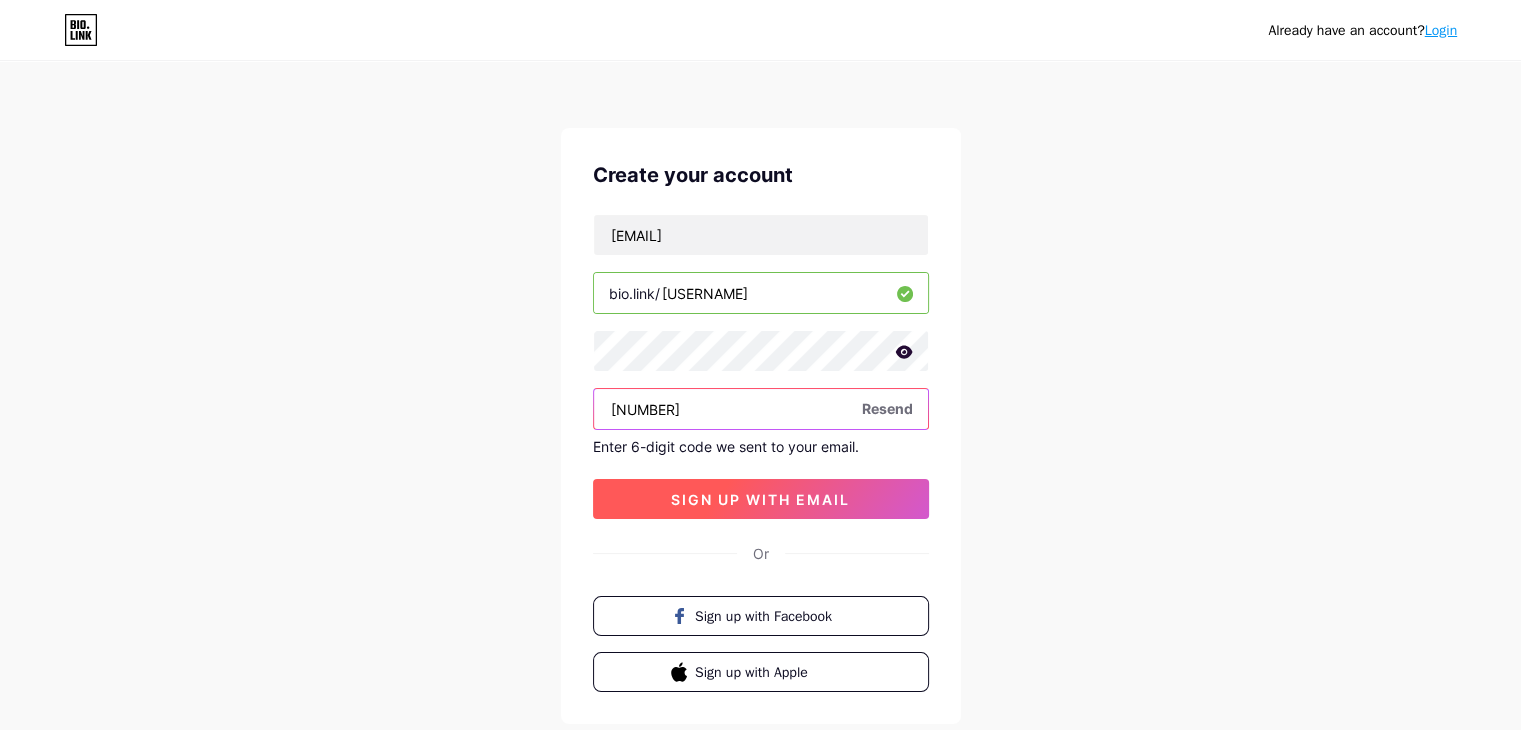 type on "[NUMBER]" 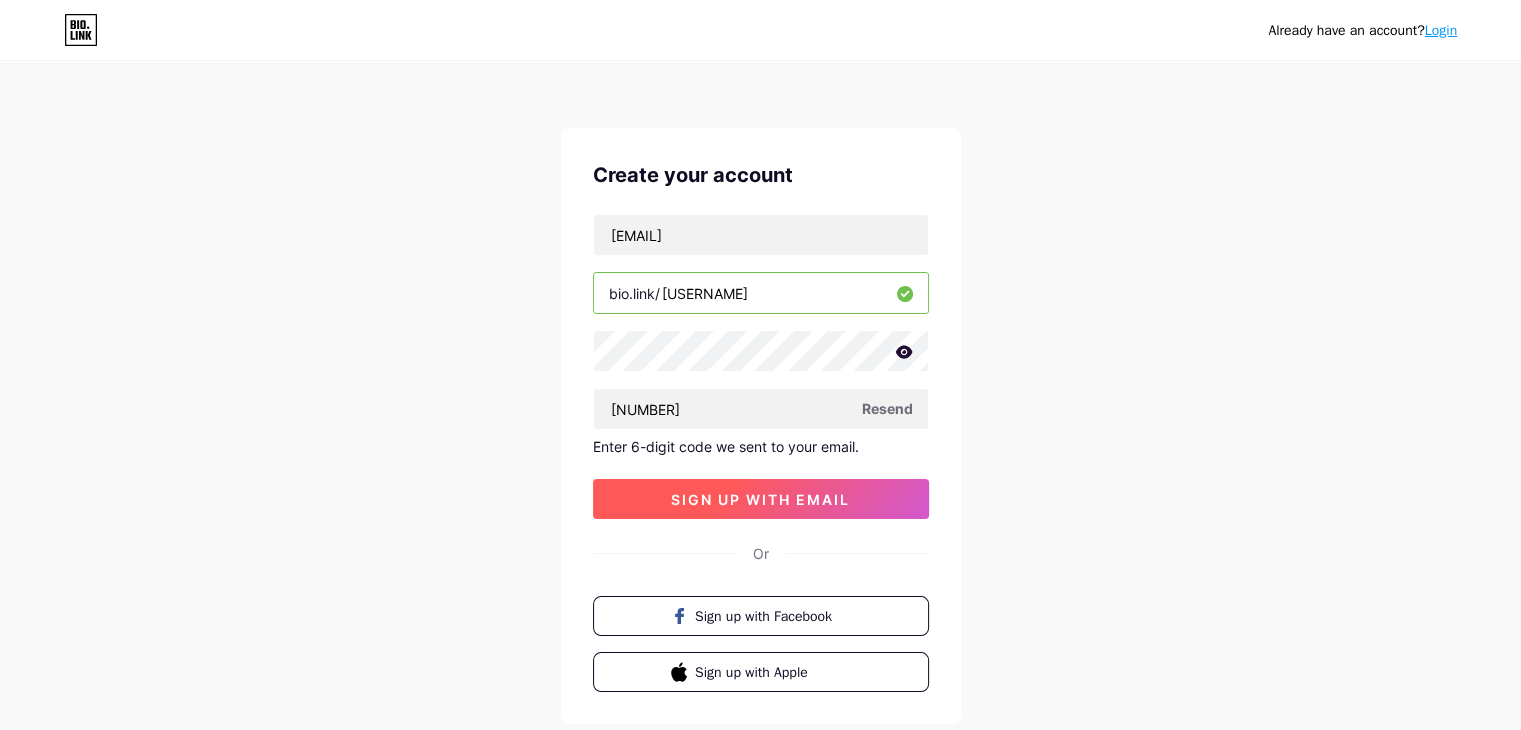 click on "sign up with email" at bounding box center (760, 499) 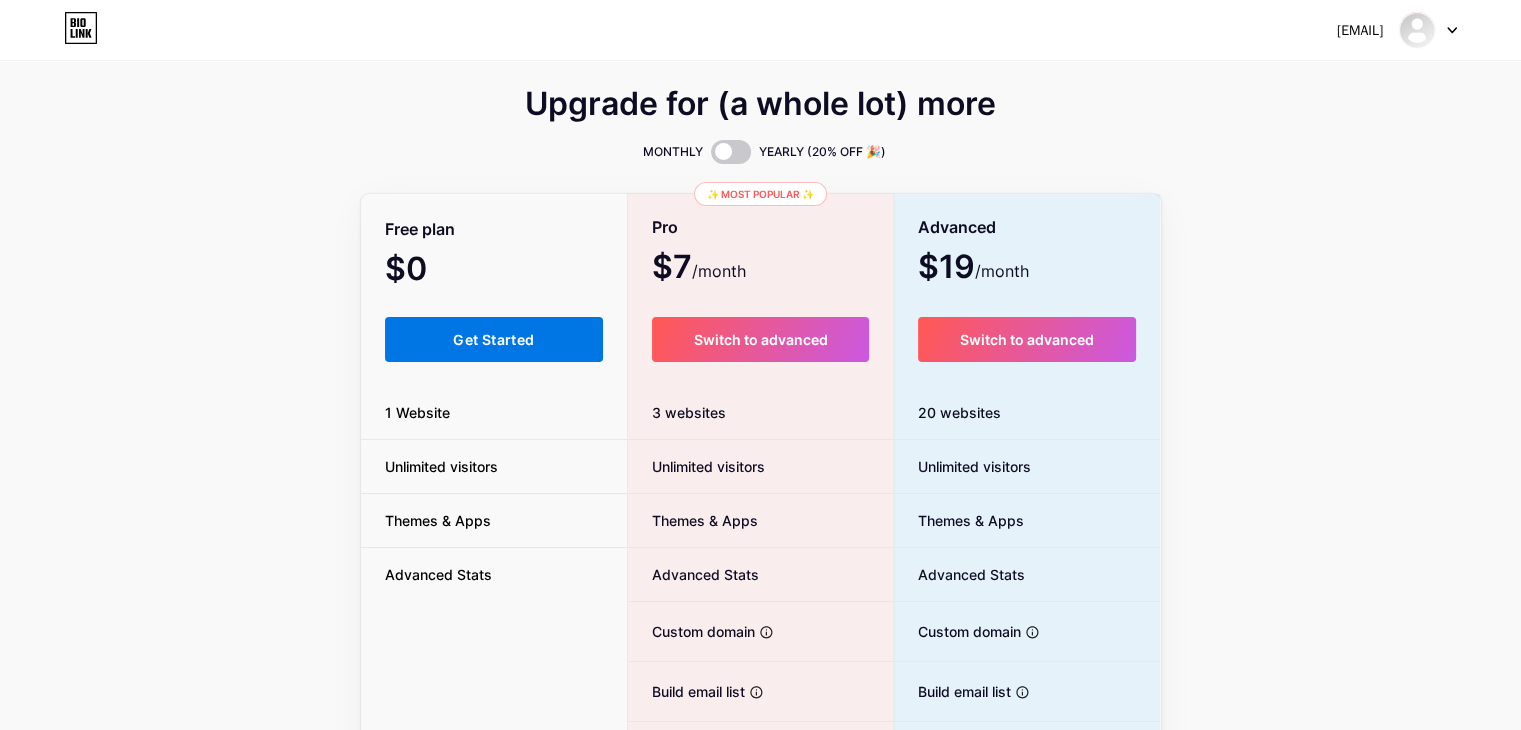 click on "Get Started" at bounding box center (494, 339) 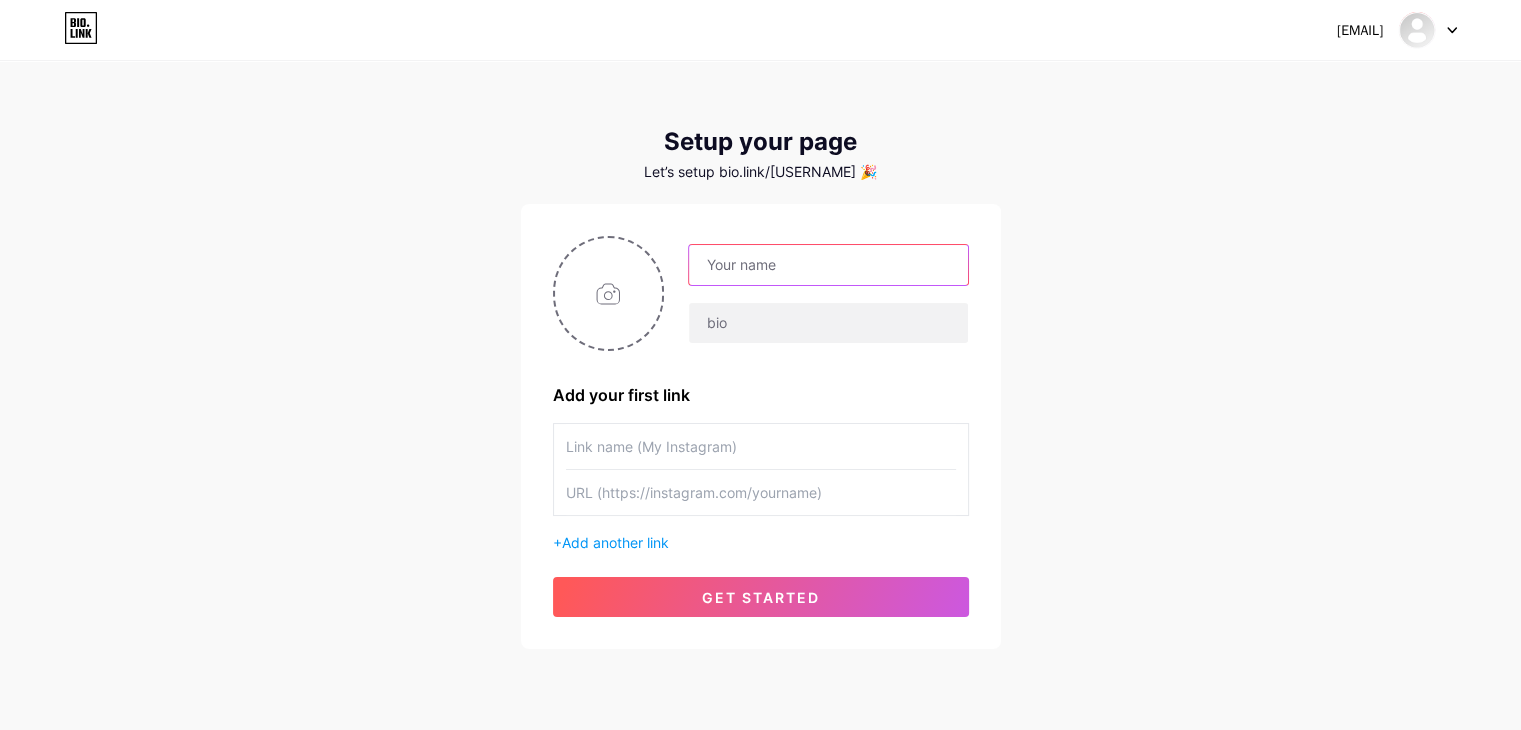 click at bounding box center [828, 265] 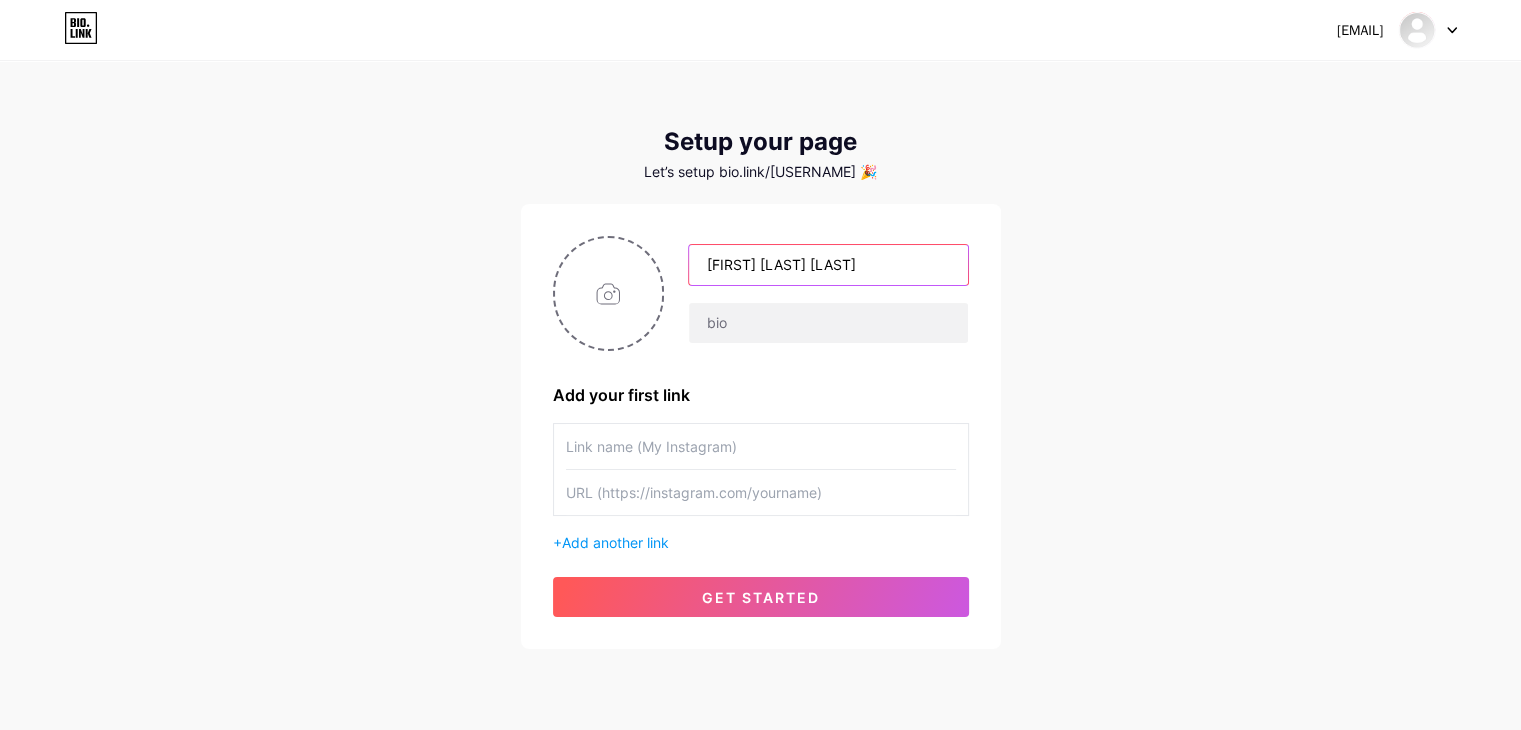 type on "[FIRST] [LAST] [LAST]" 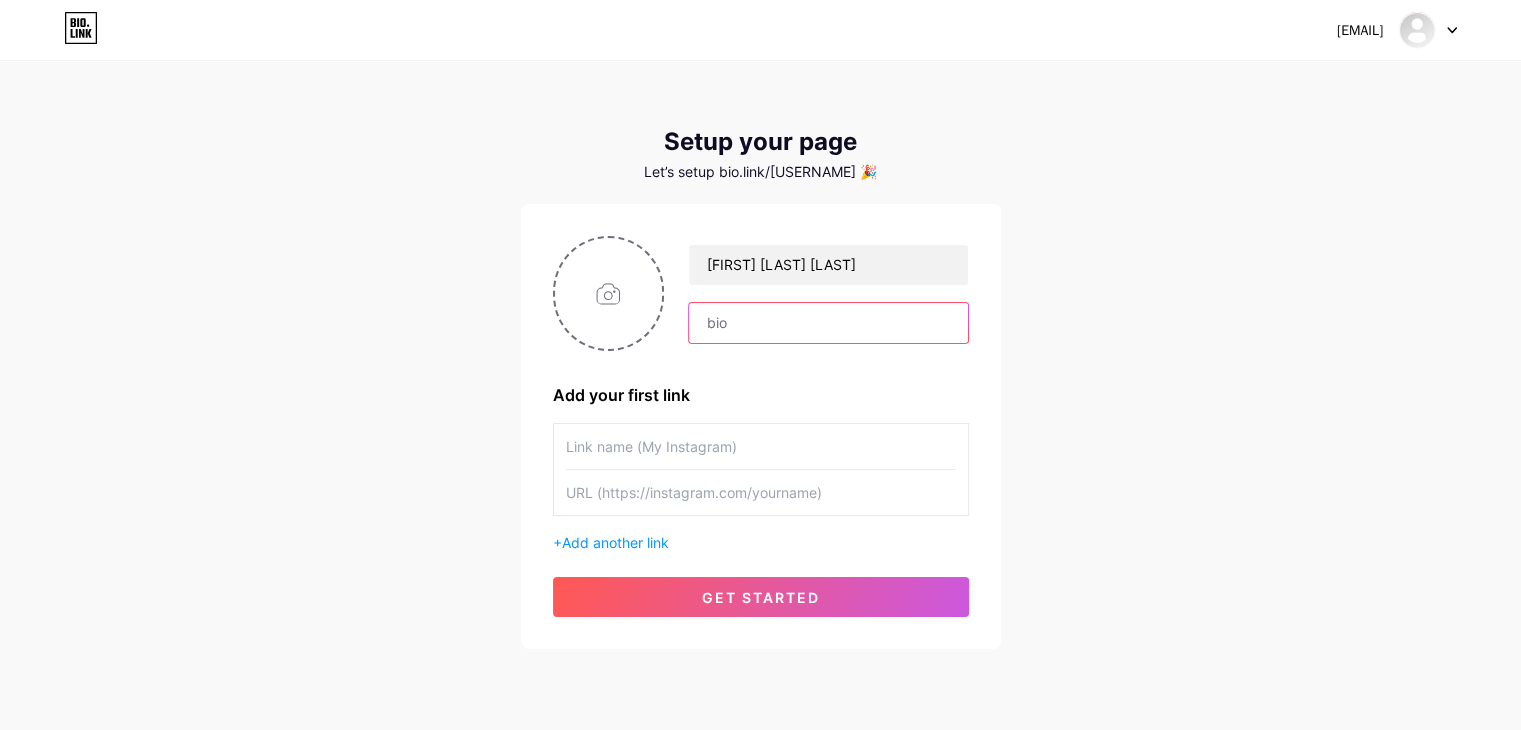 click at bounding box center [828, 323] 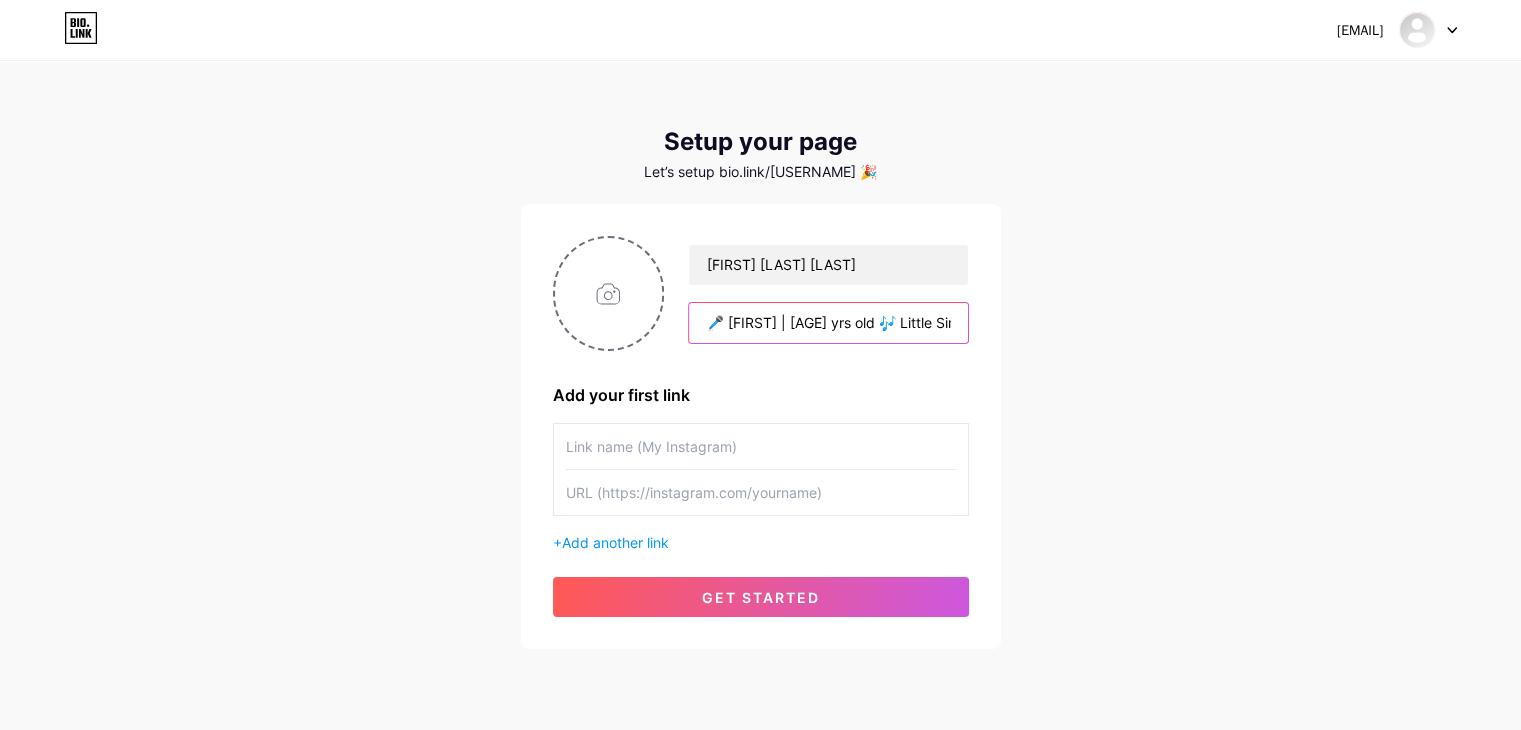 scroll, scrollTop: 0, scrollLeft: 890, axis: horizontal 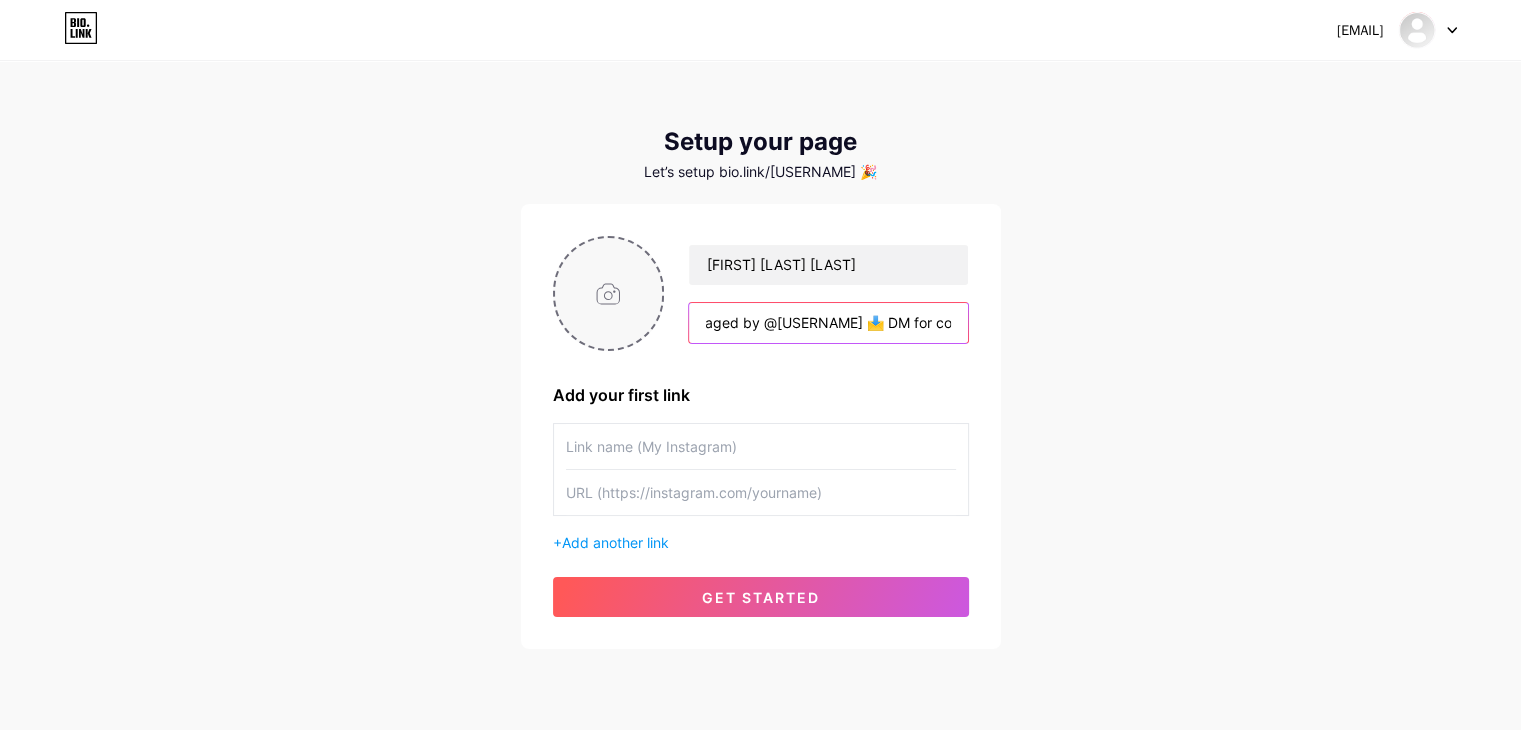 type on "🎤 [FIRST] | [AGE] yrs old 🎶 Little Singer | Content Creator 📍 [CITY], [COUNTRY] 🇮🇳 Spreading joy through songs & smiles 💛 👨‍👧 Managed by @[USERNAME] 📩 DM for collabs & features" 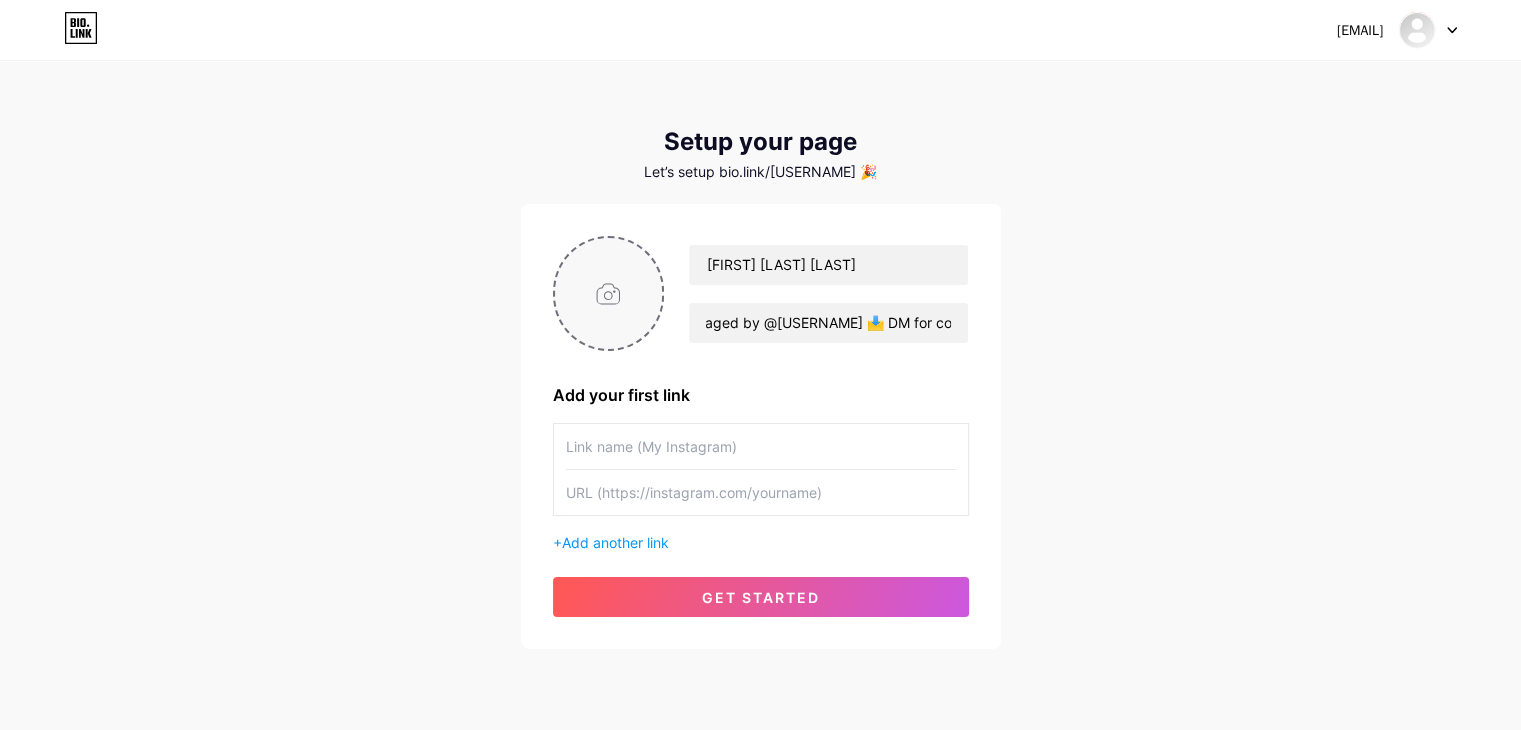 scroll, scrollTop: 0, scrollLeft: 0, axis: both 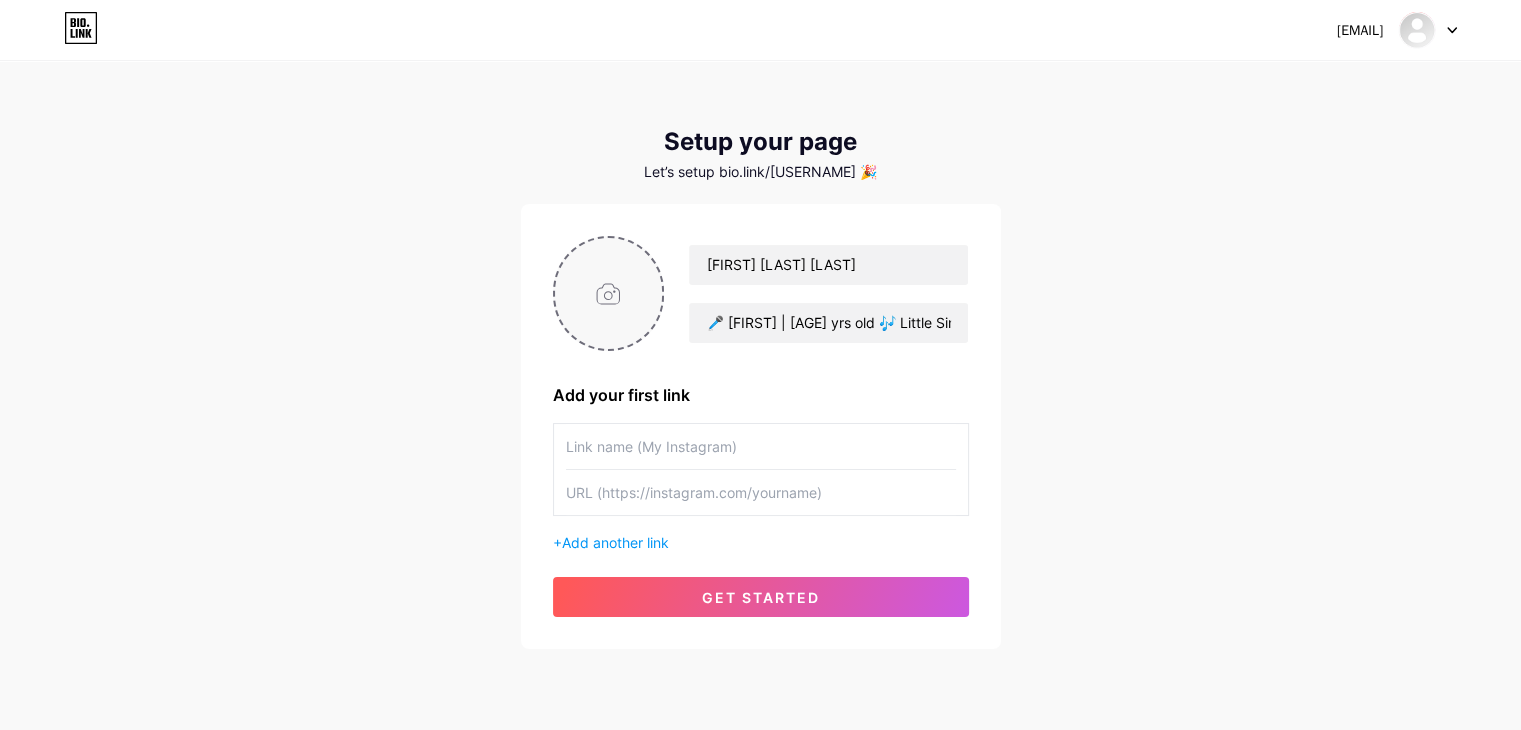 click at bounding box center [609, 293] 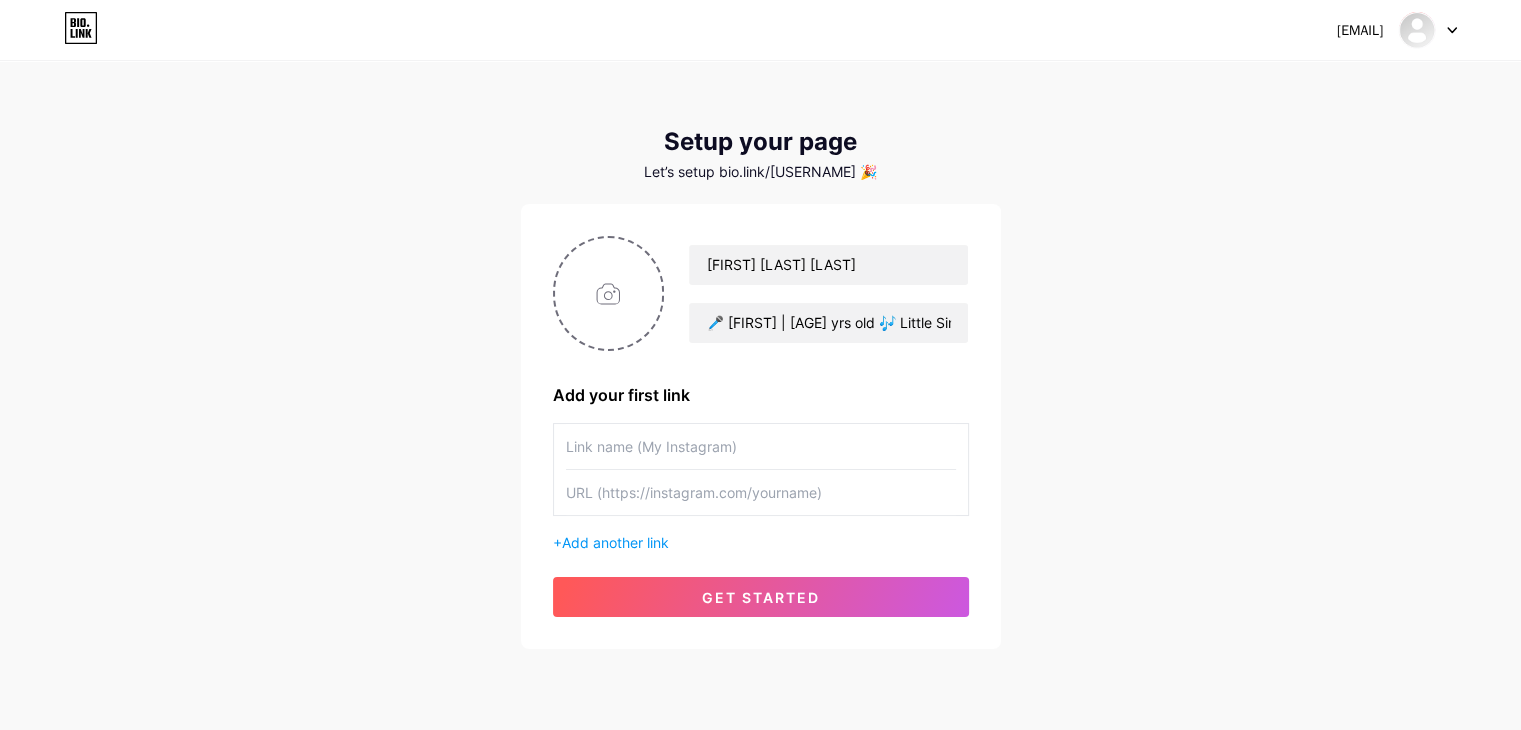 click at bounding box center [761, 492] 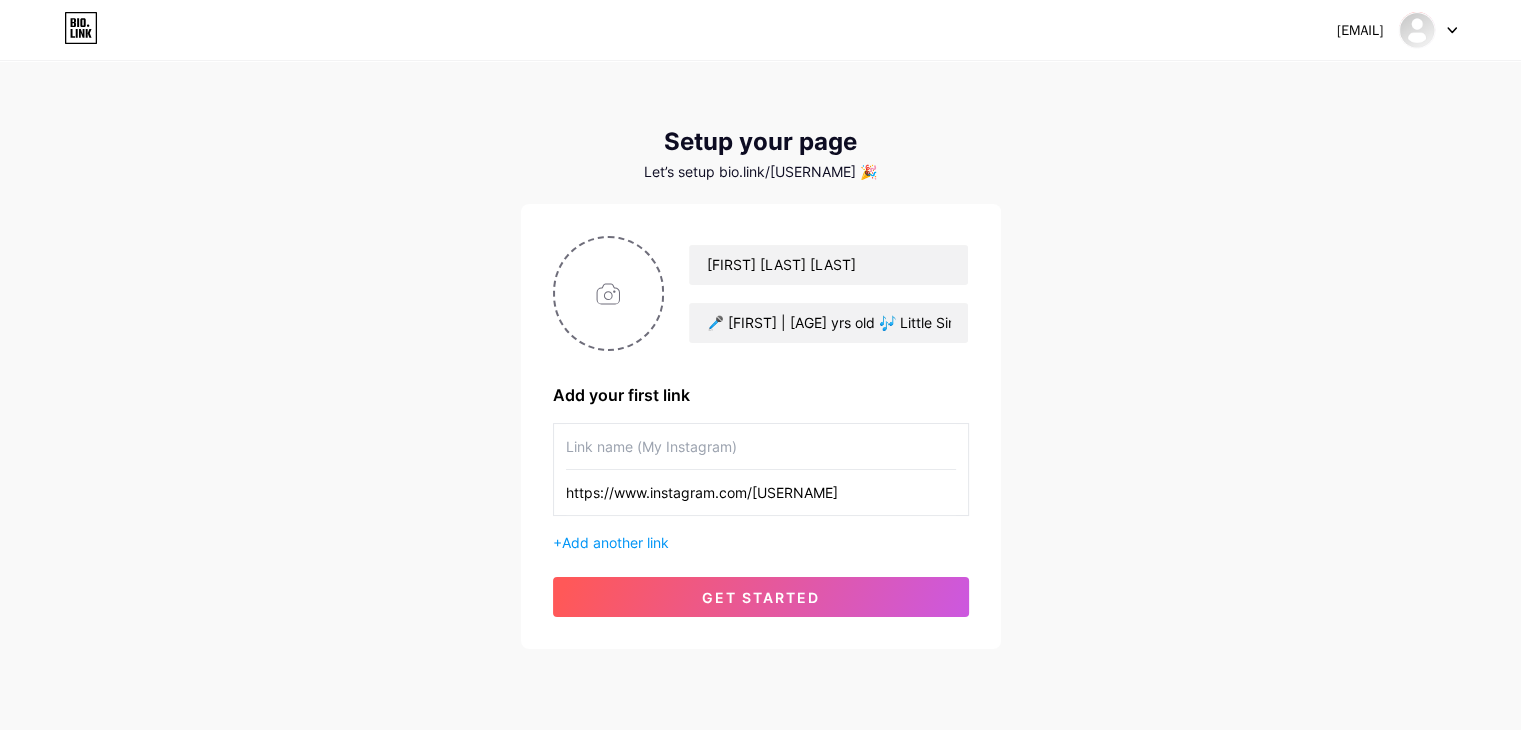 type on "https://www.instagram.com/[USERNAME]" 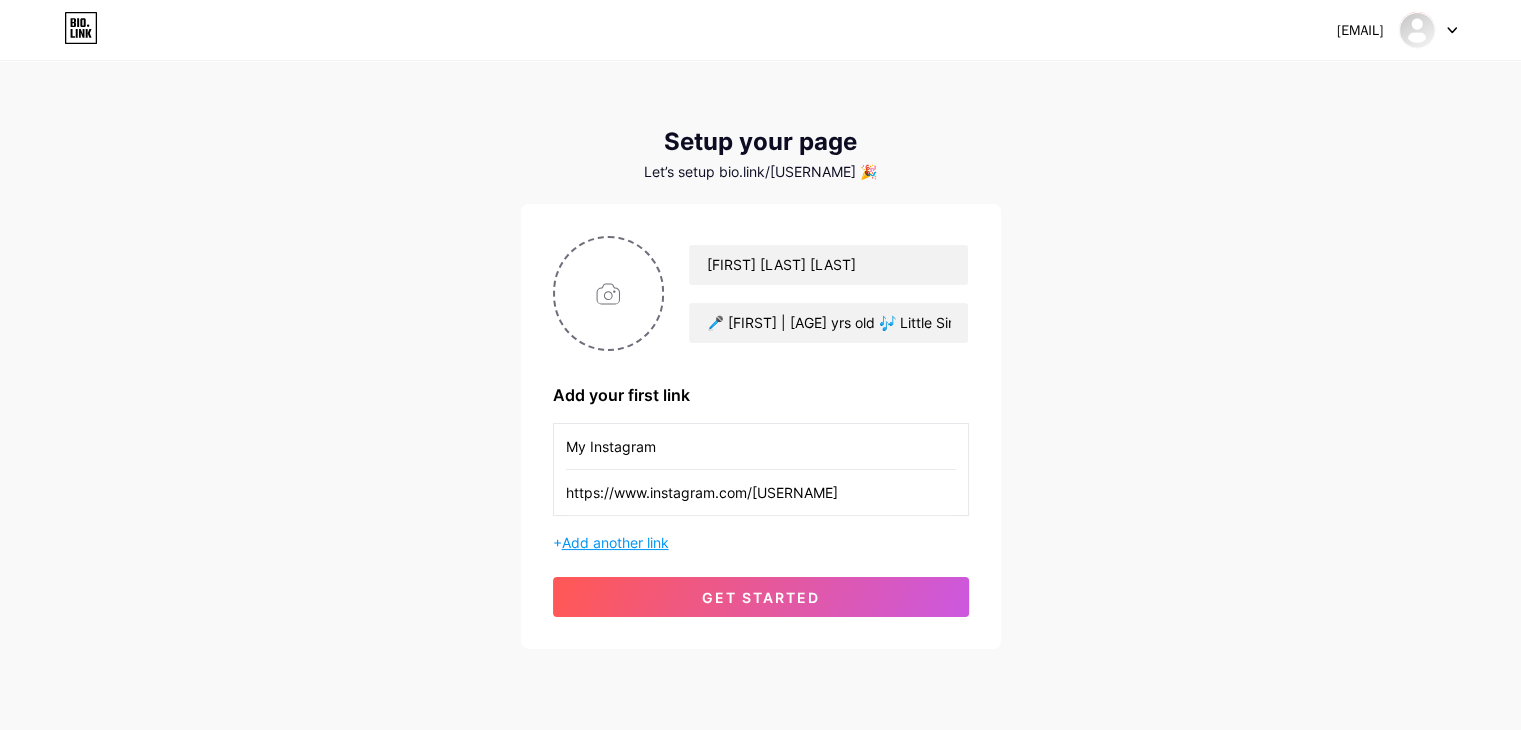 type on "My Instagram" 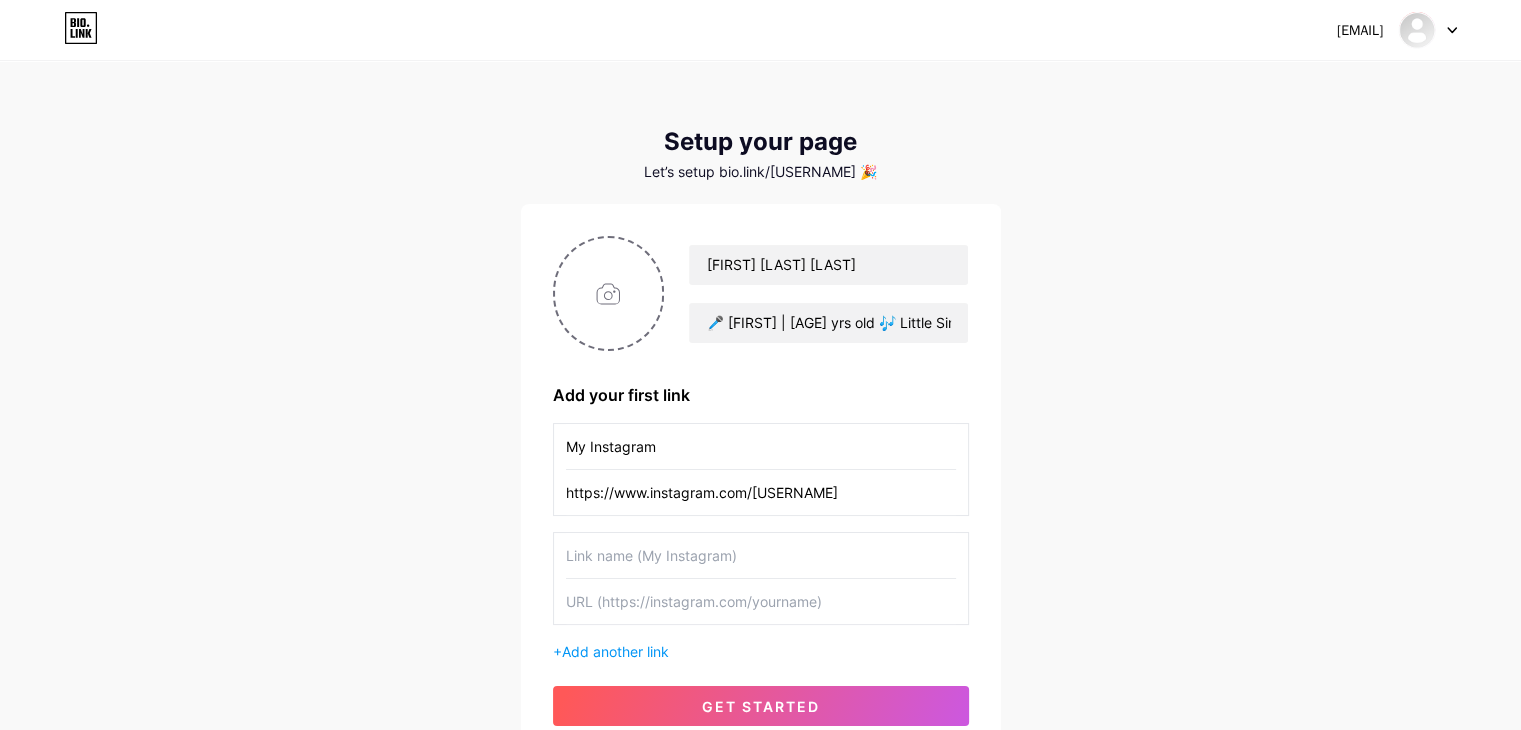click at bounding box center [761, 555] 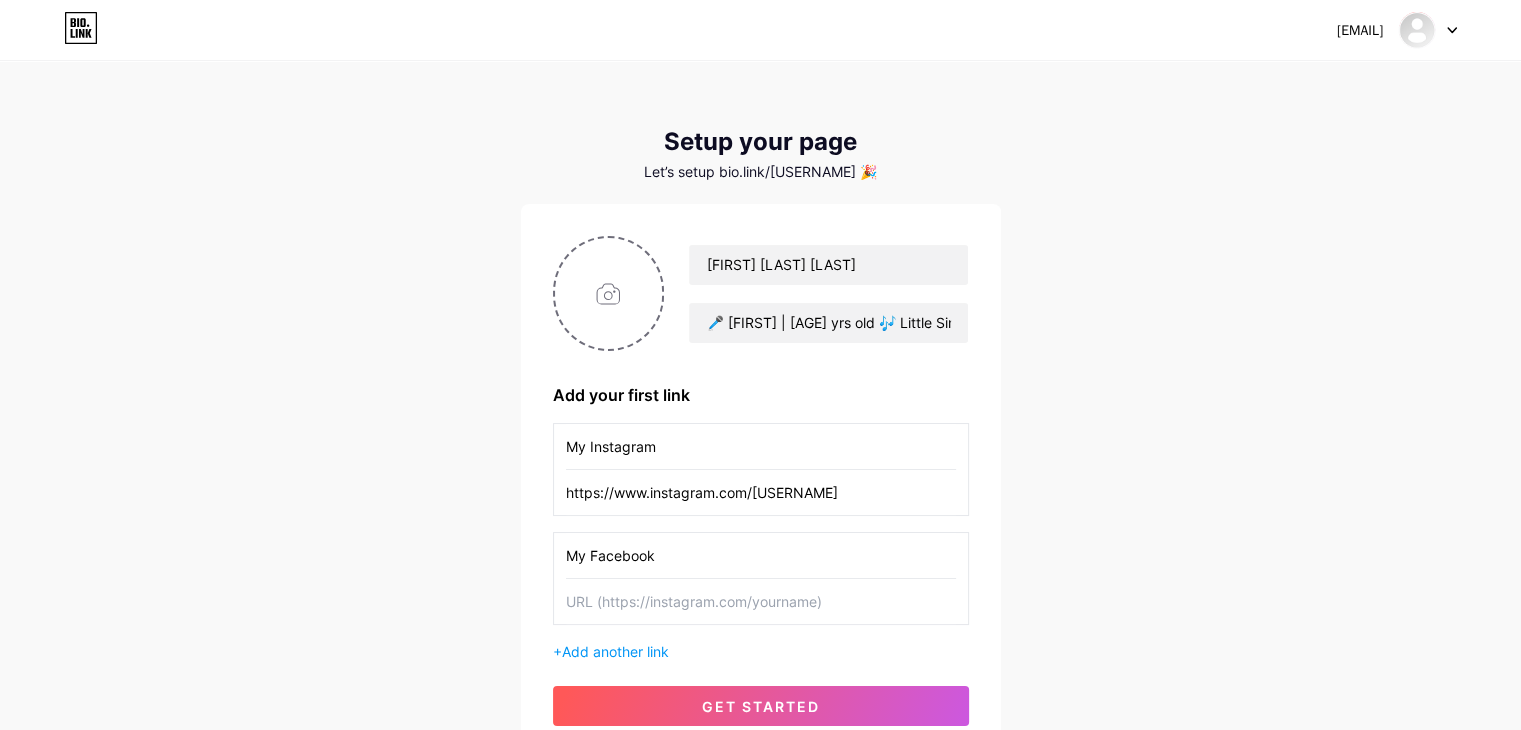 type on "My Facebook" 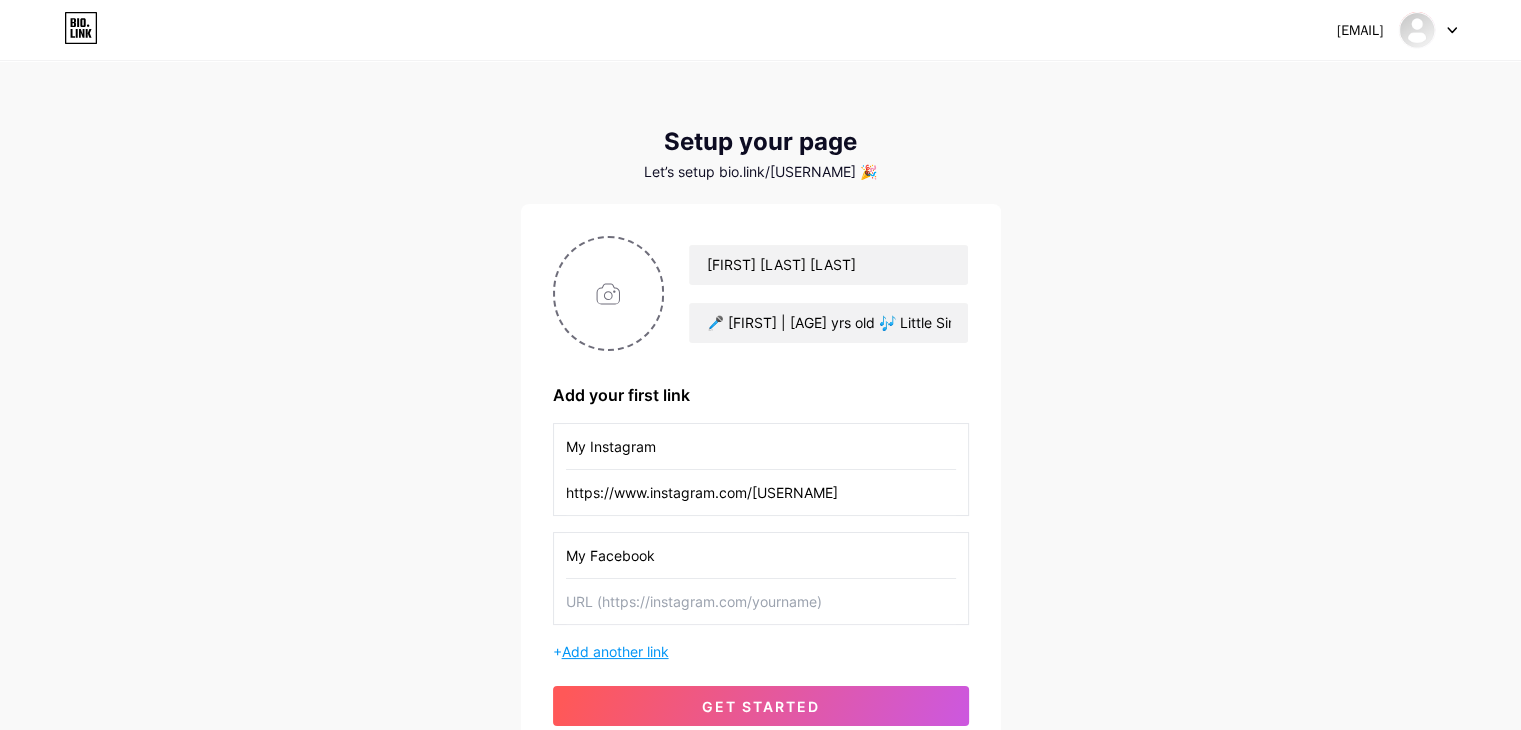 click on "Add another link" at bounding box center [615, 651] 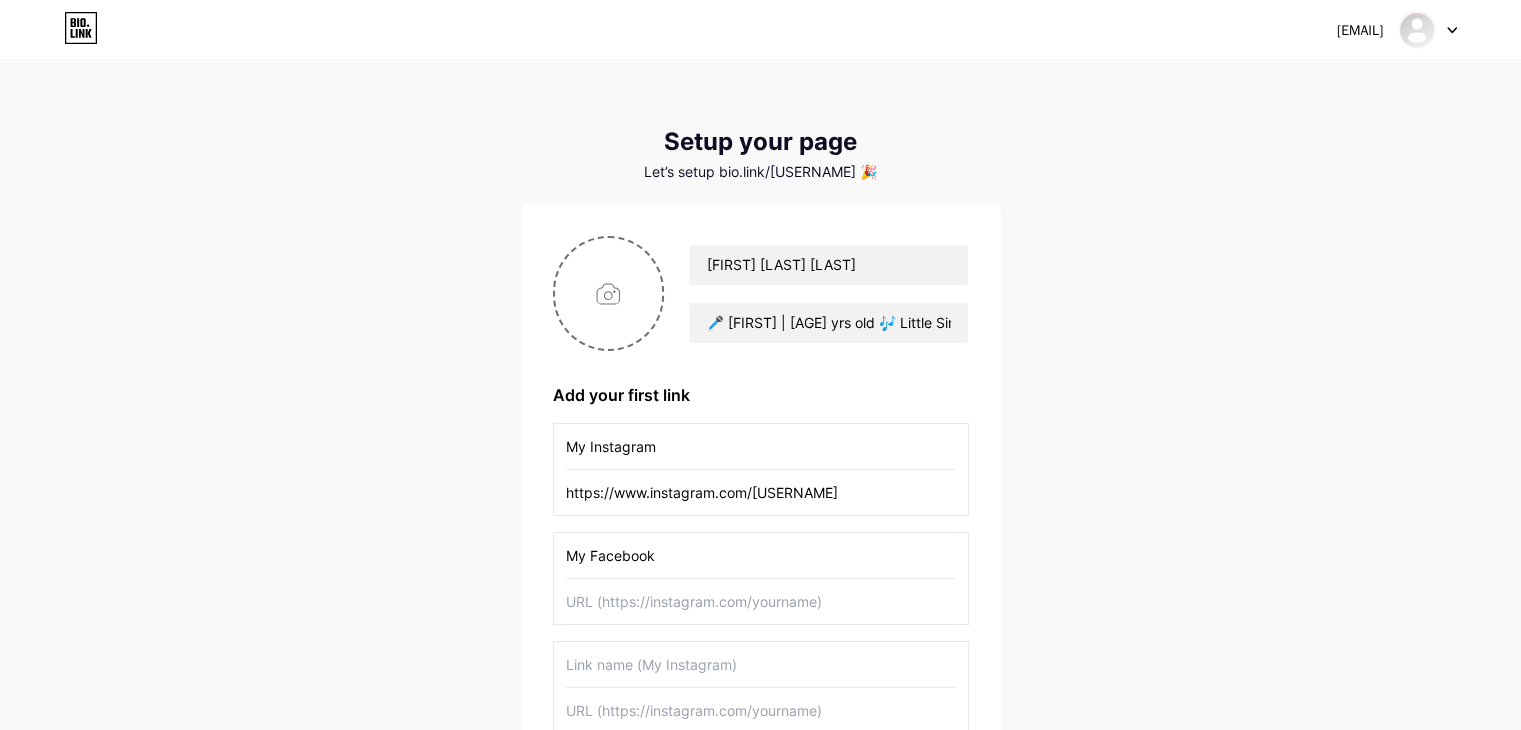 click at bounding box center (761, 664) 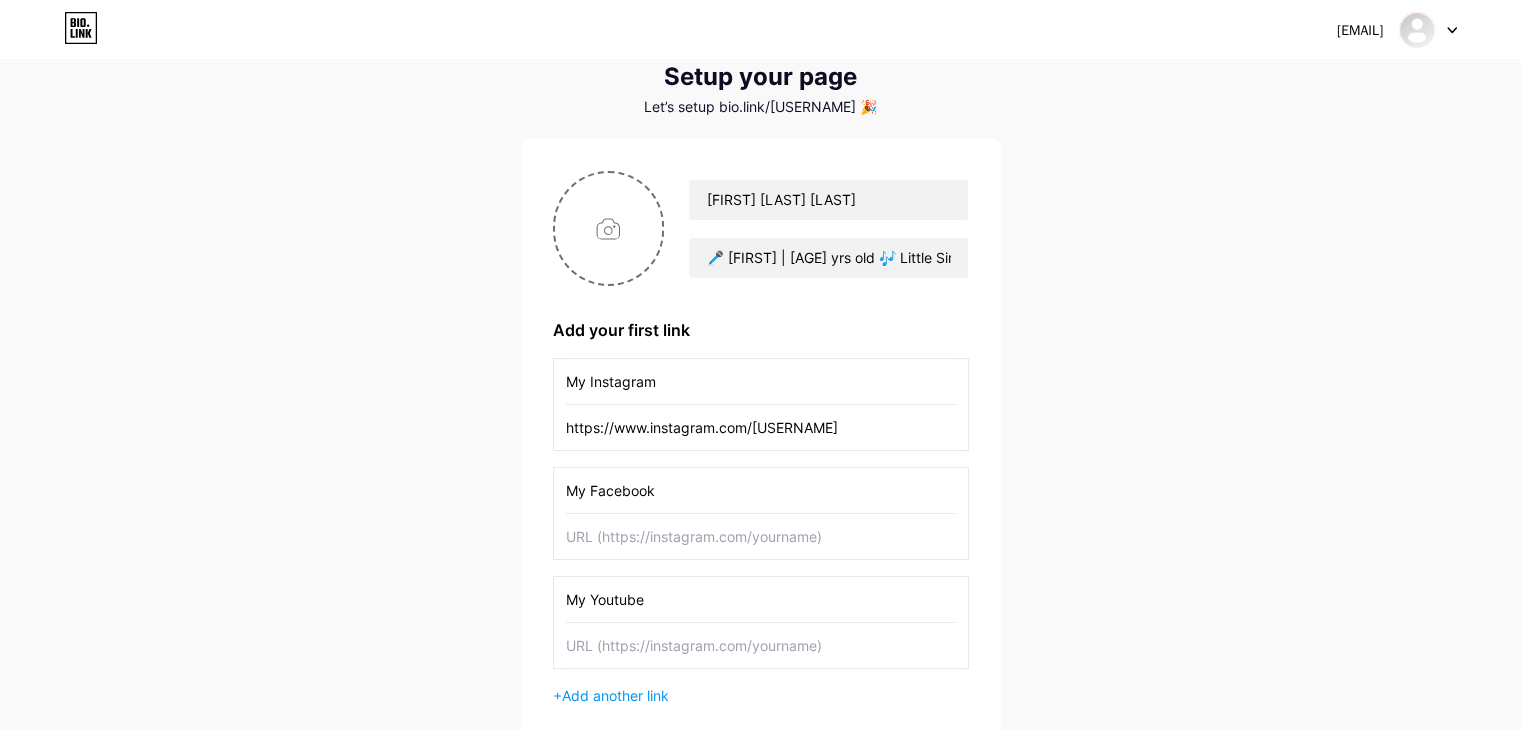 scroll, scrollTop: 200, scrollLeft: 0, axis: vertical 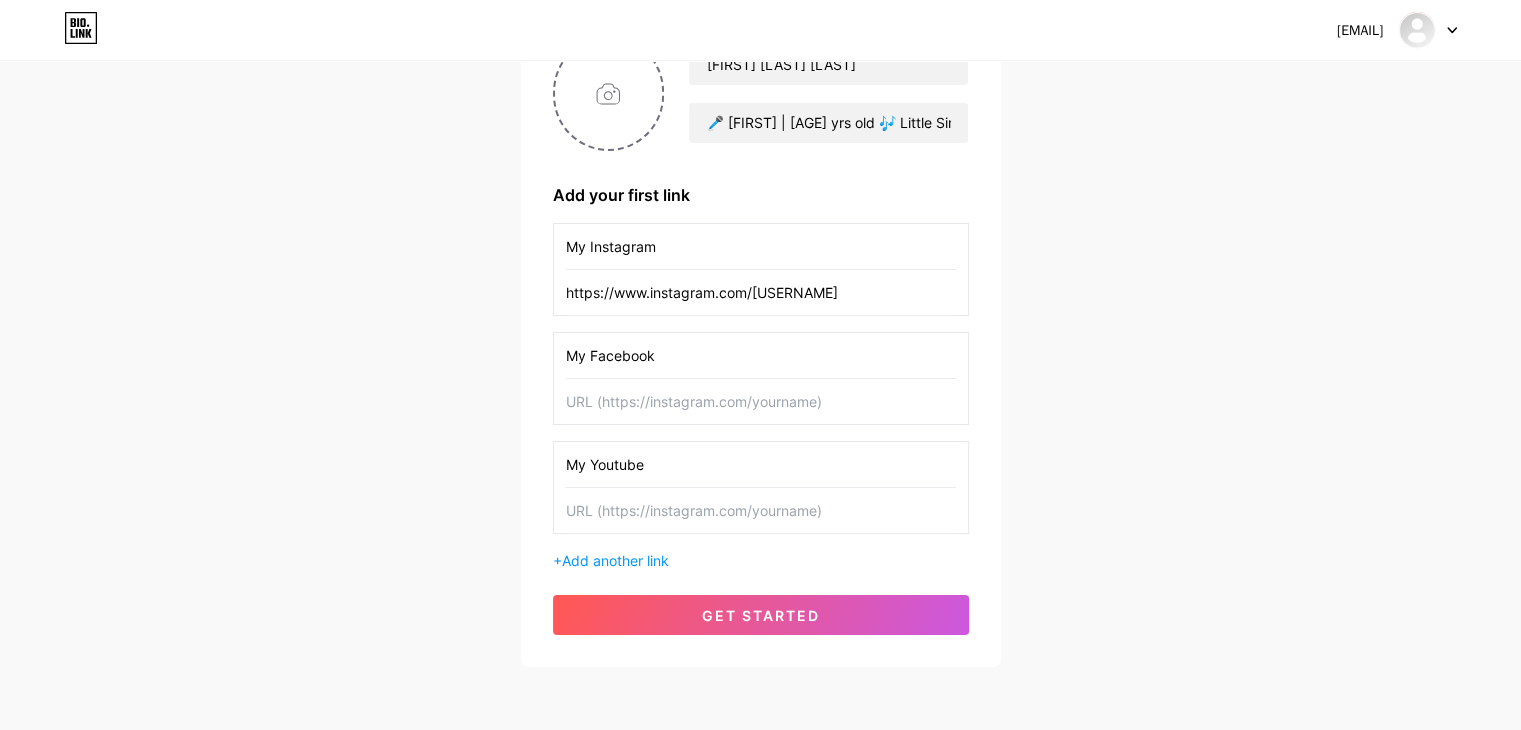 type on "My Youtube" 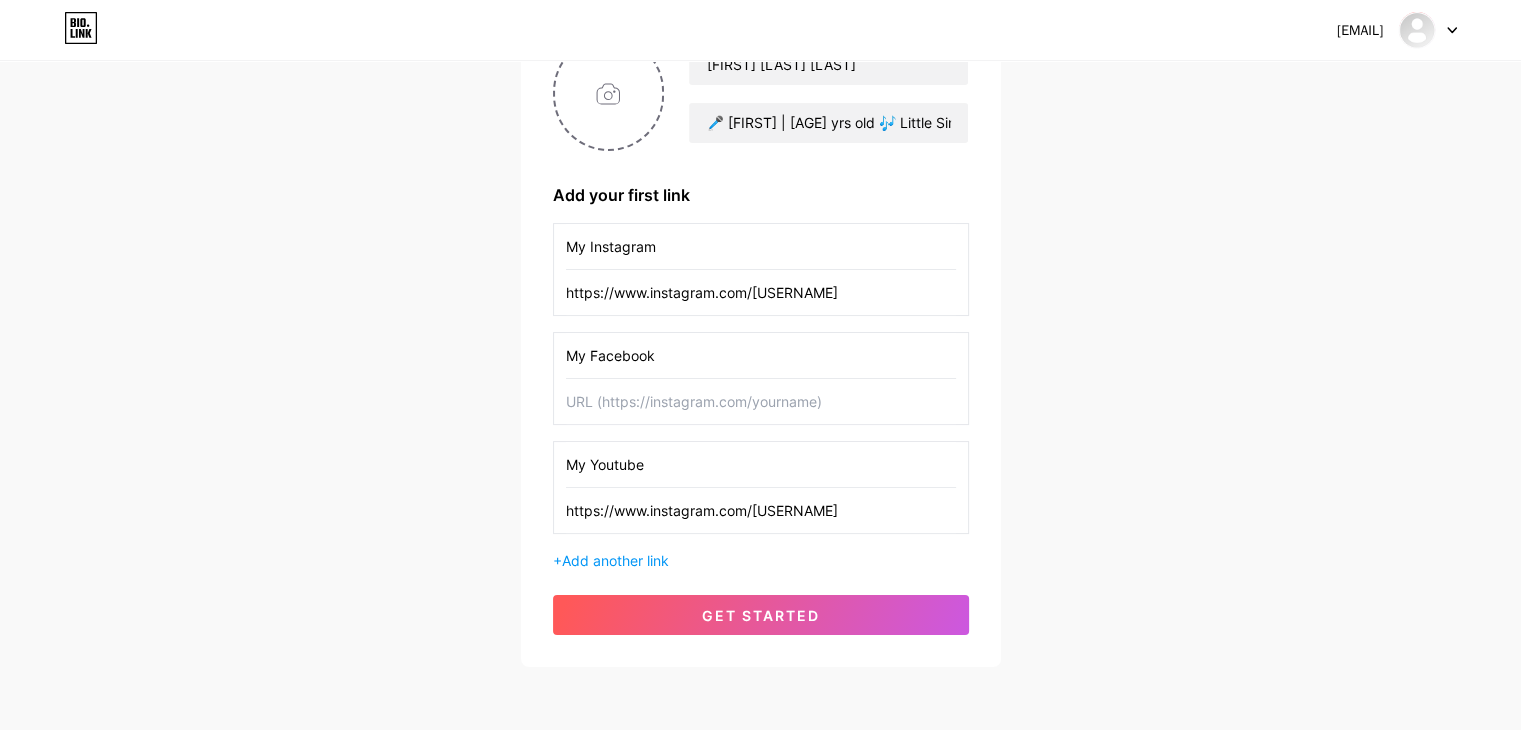 type on "https://www.instagram.com/[USERNAME]" 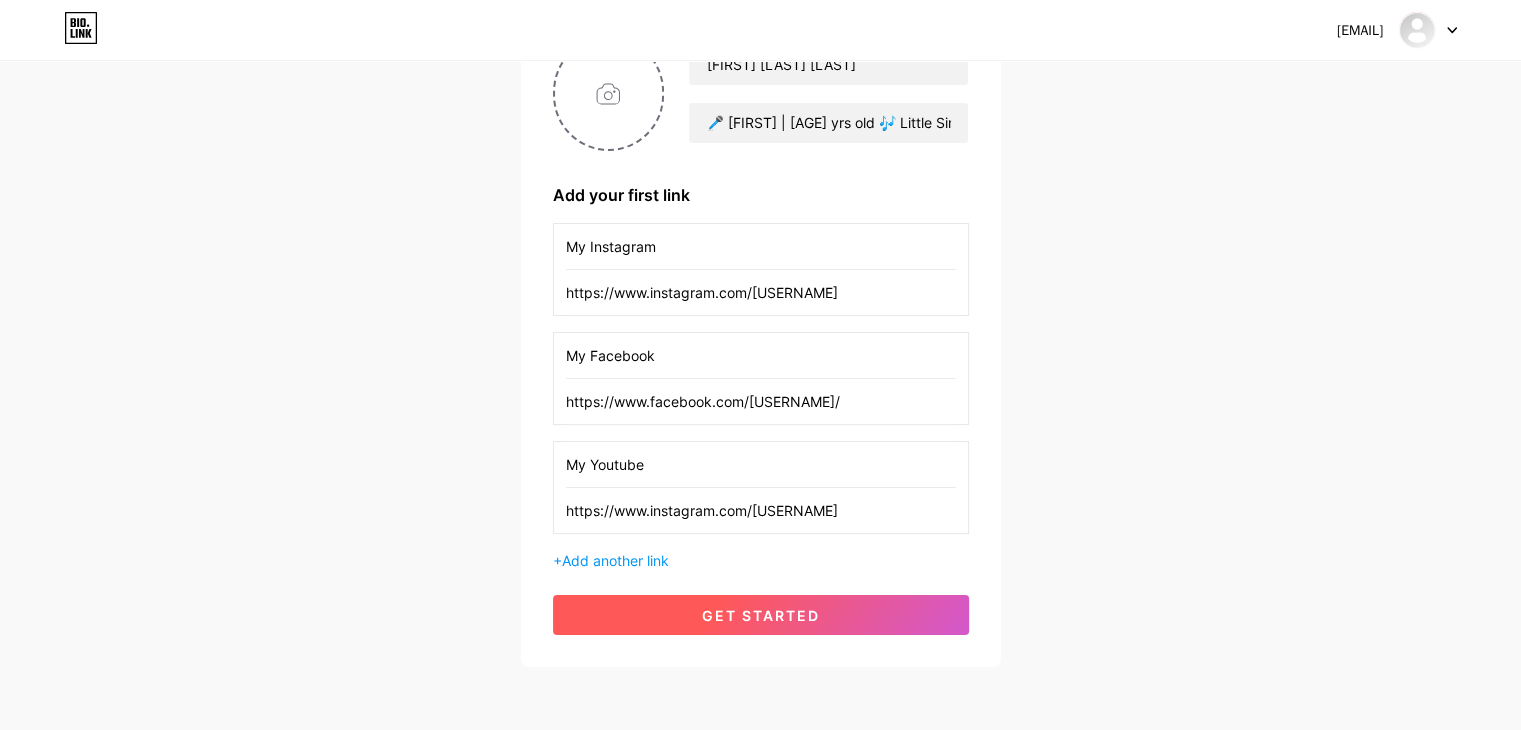 type on "https://www.facebook.com/[USERNAME]/" 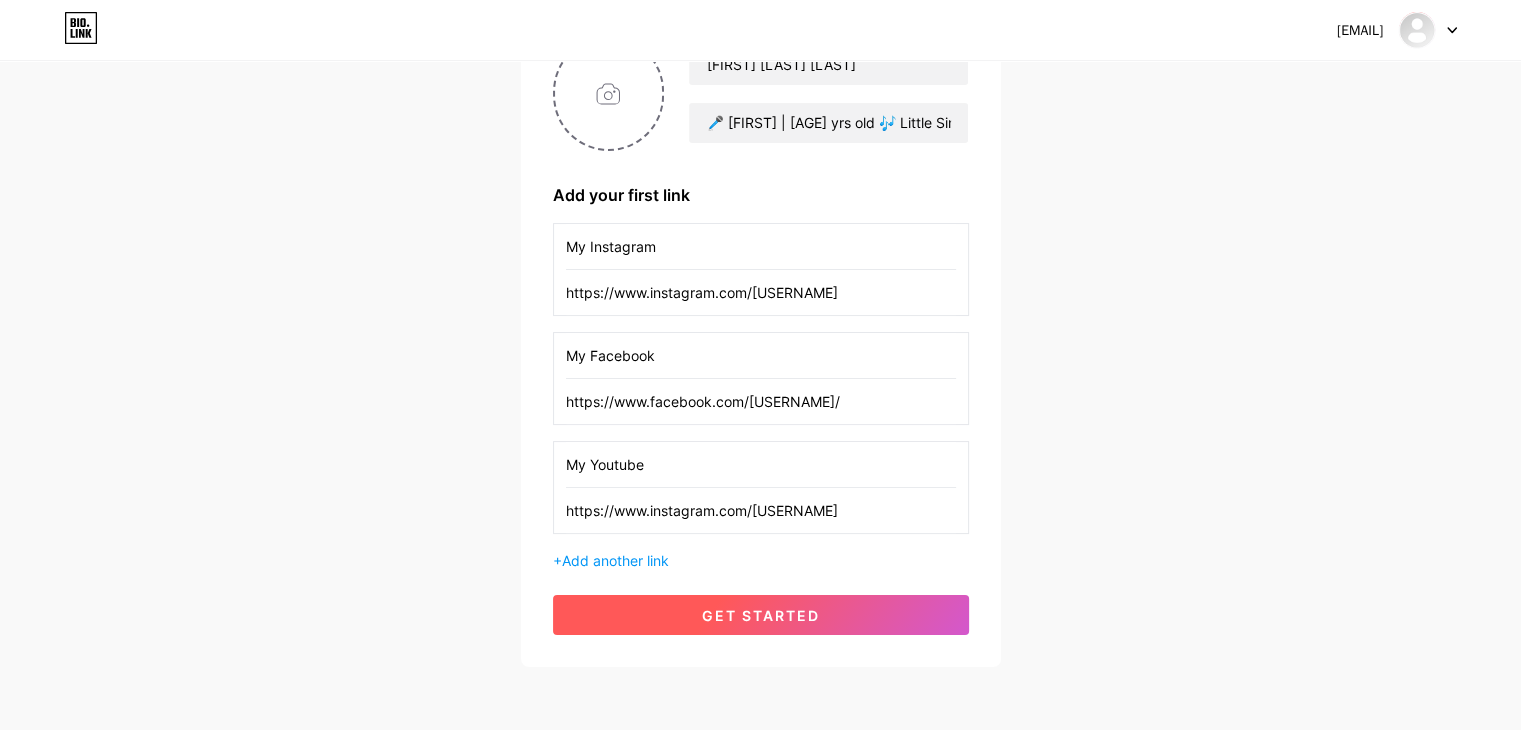 click on "get started" at bounding box center [761, 615] 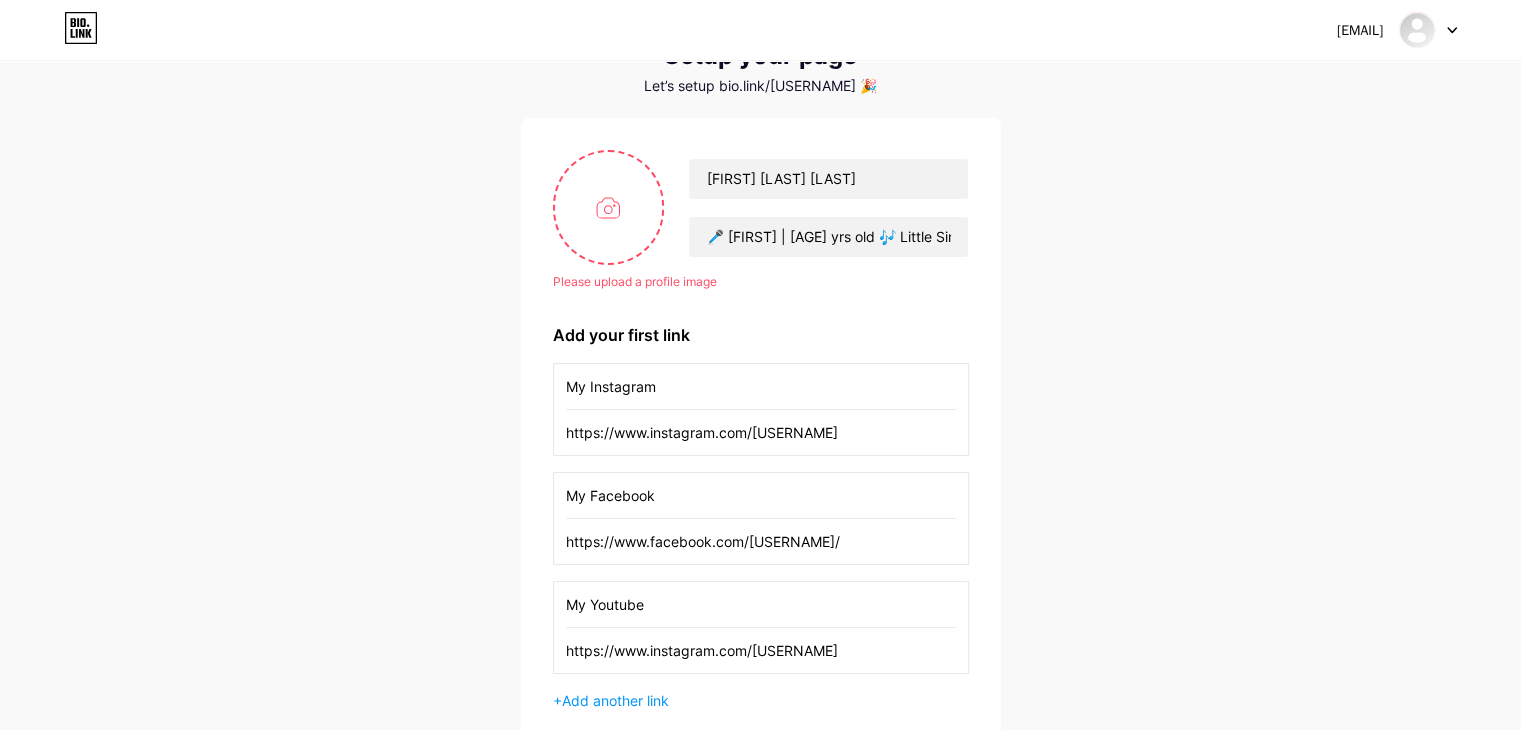 scroll, scrollTop: 0, scrollLeft: 0, axis: both 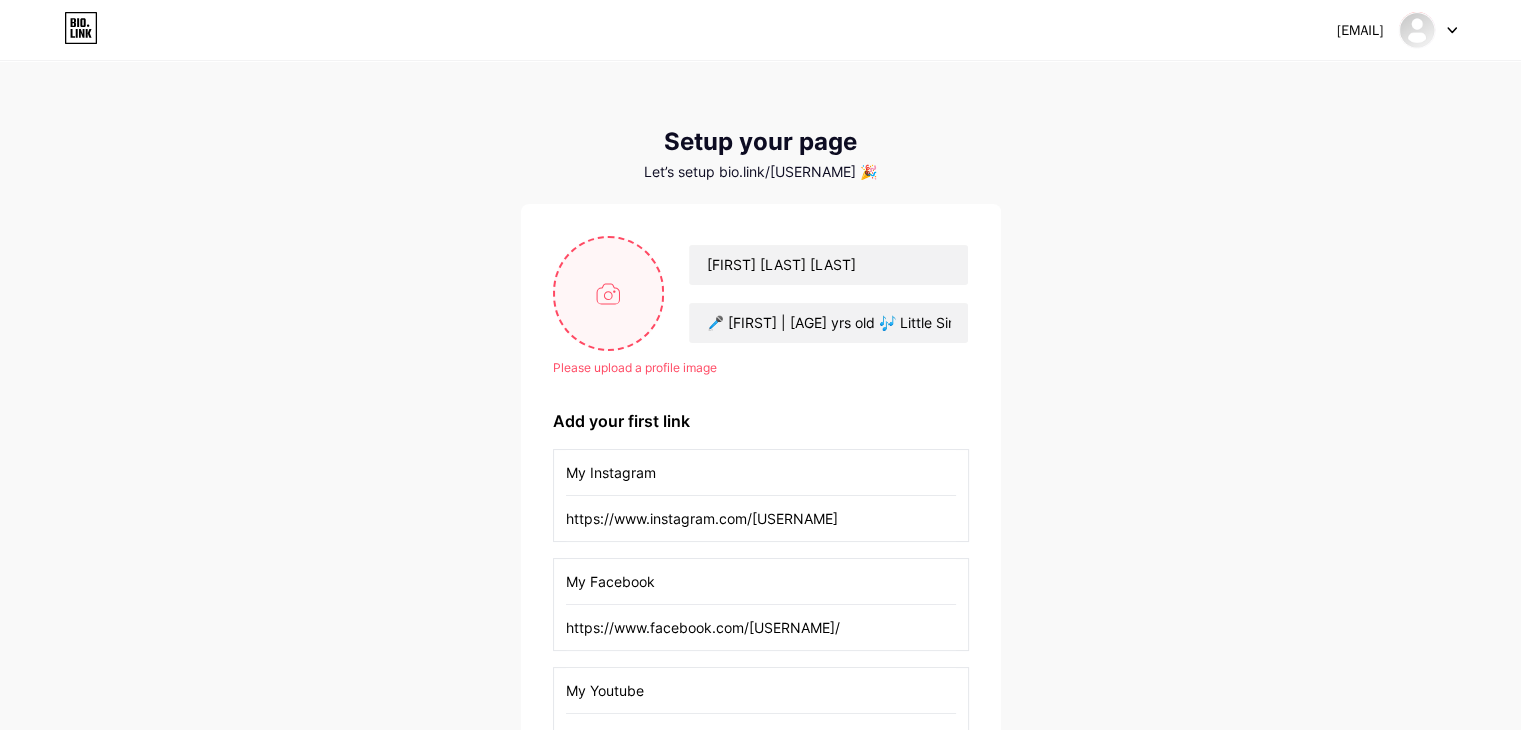 click at bounding box center (609, 293) 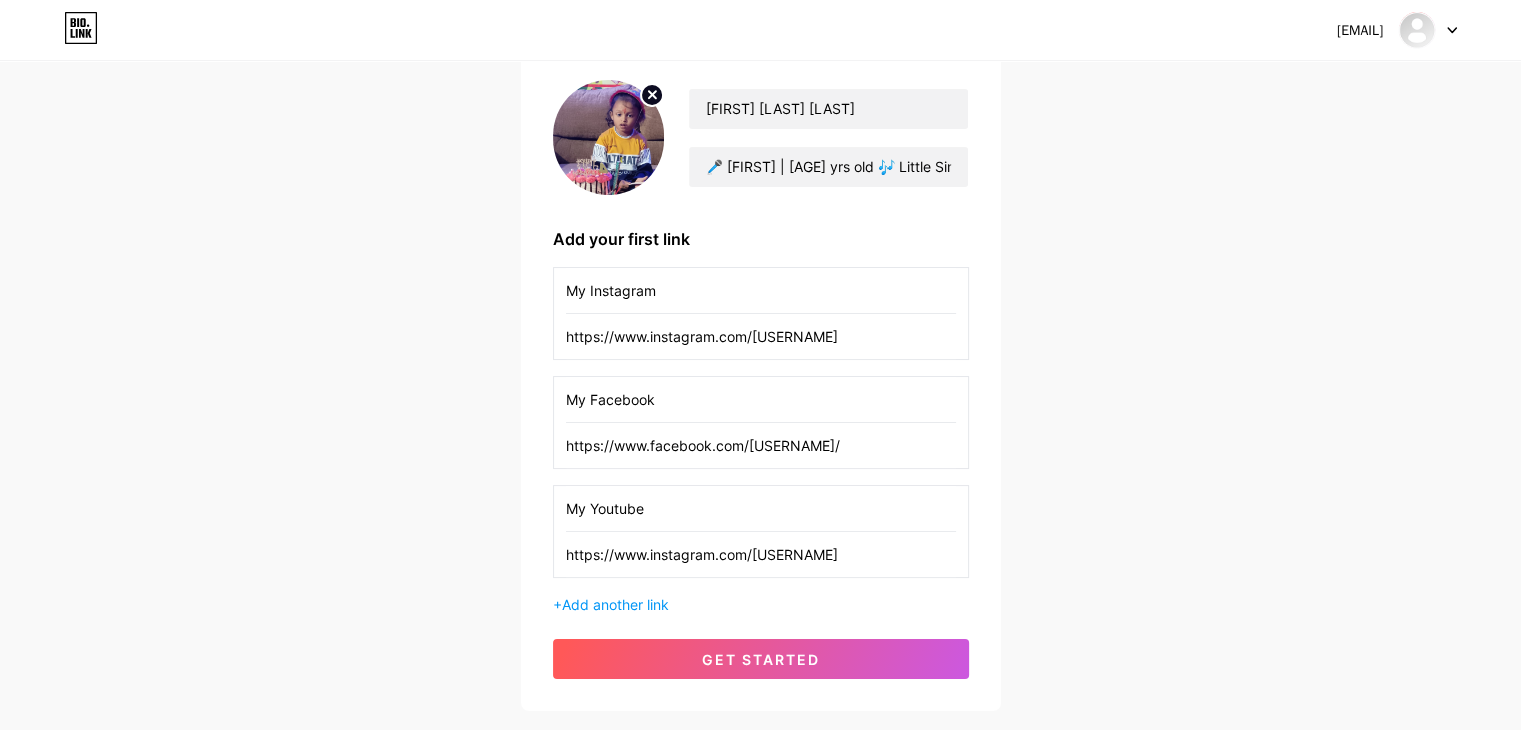 scroll, scrollTop: 280, scrollLeft: 0, axis: vertical 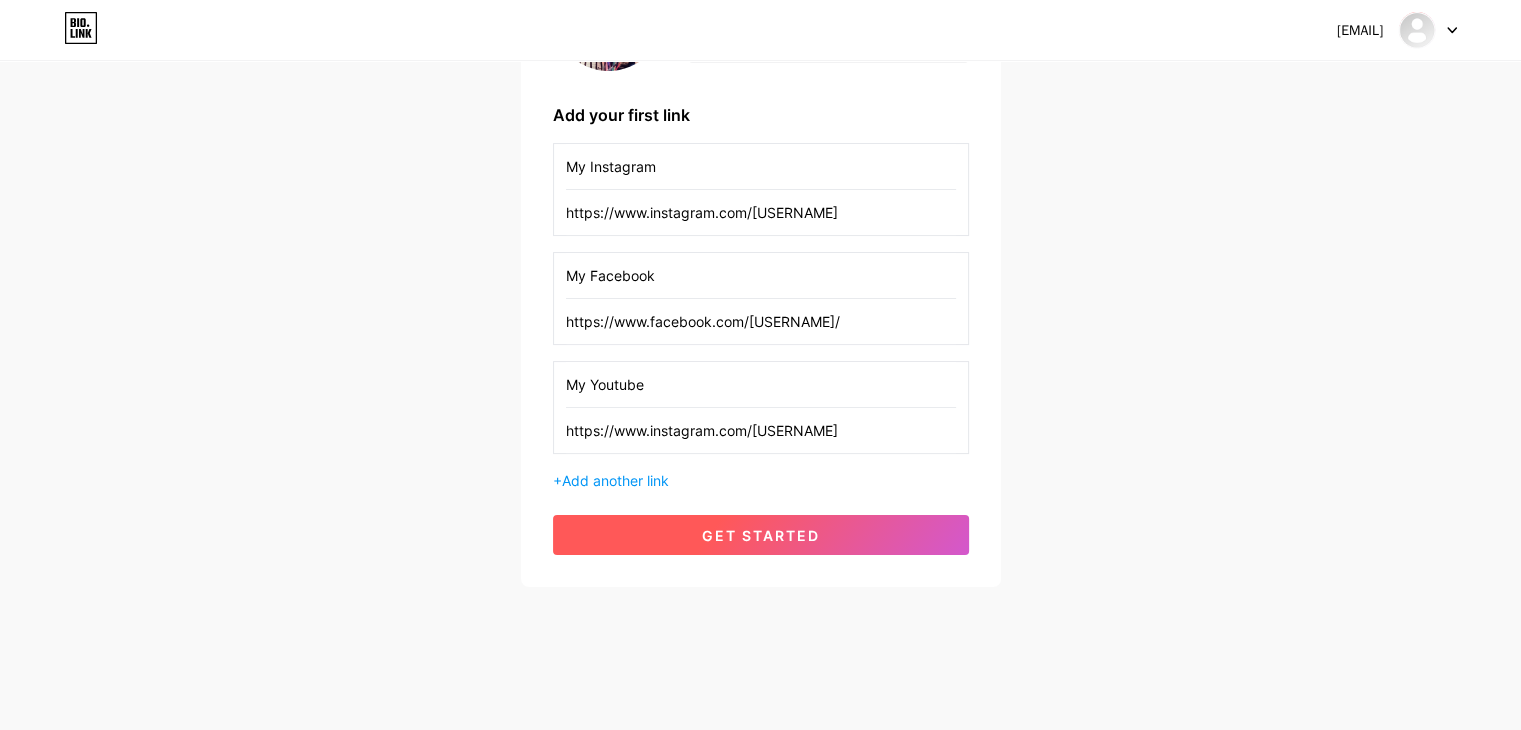 click on "get started" at bounding box center (761, 535) 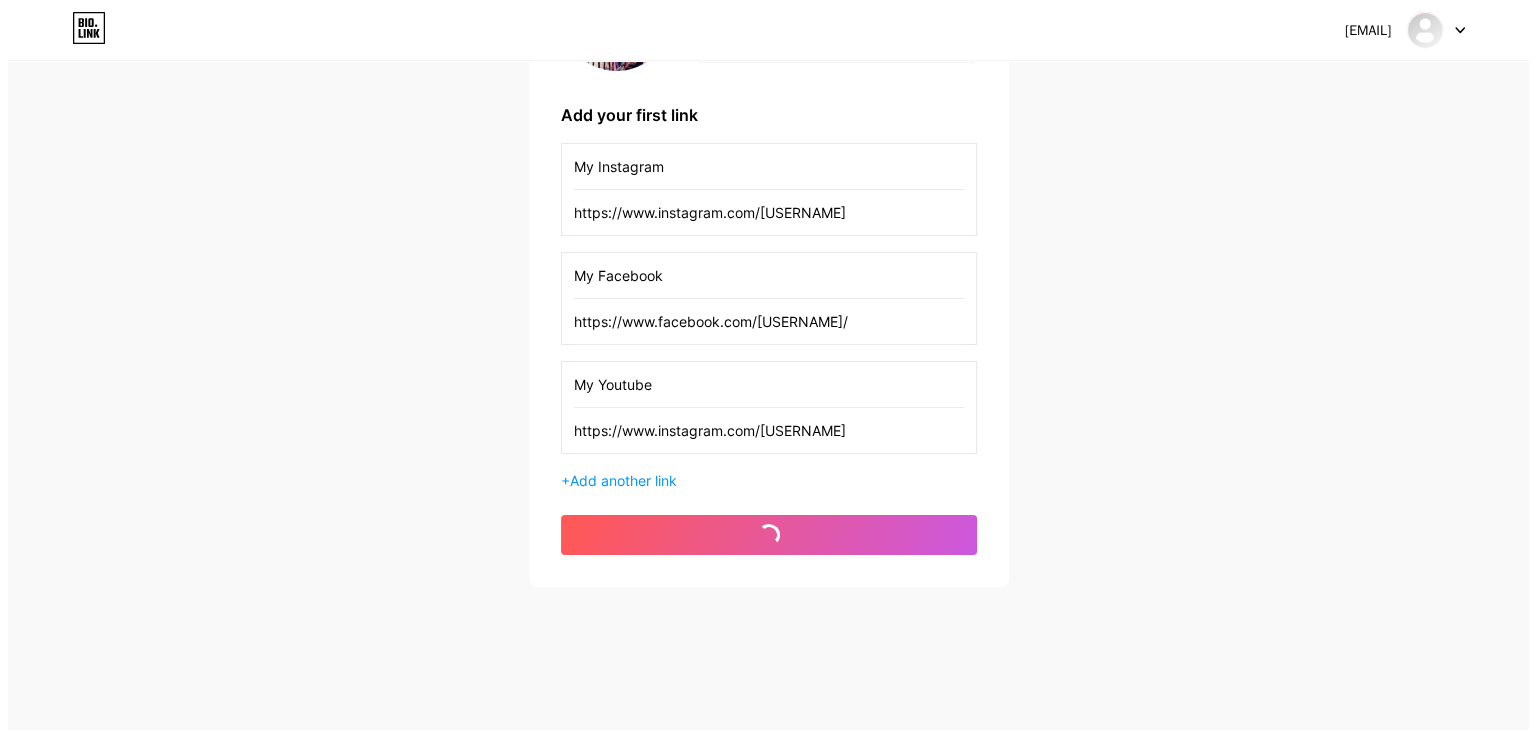 scroll, scrollTop: 0, scrollLeft: 0, axis: both 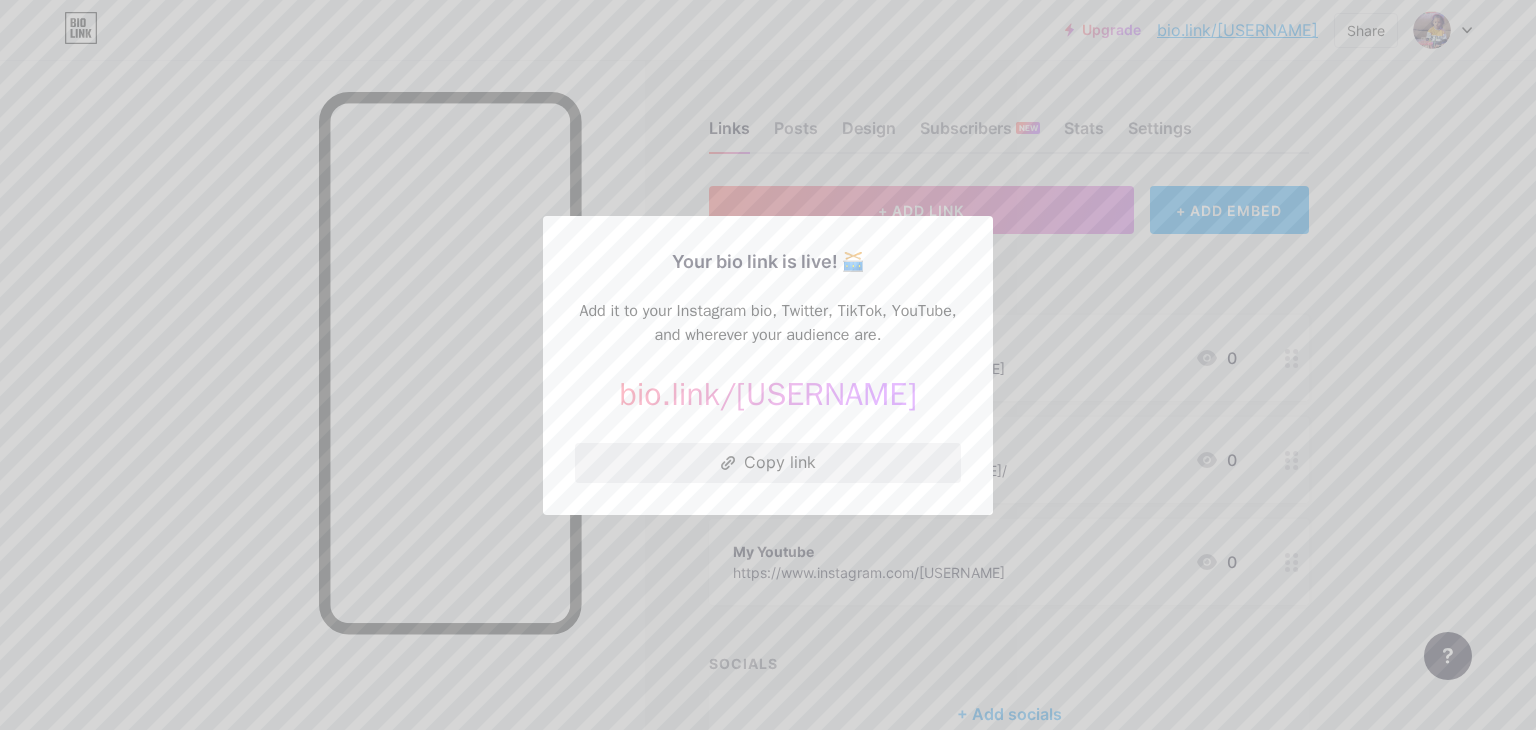 click on "Copy link" at bounding box center (768, 463) 